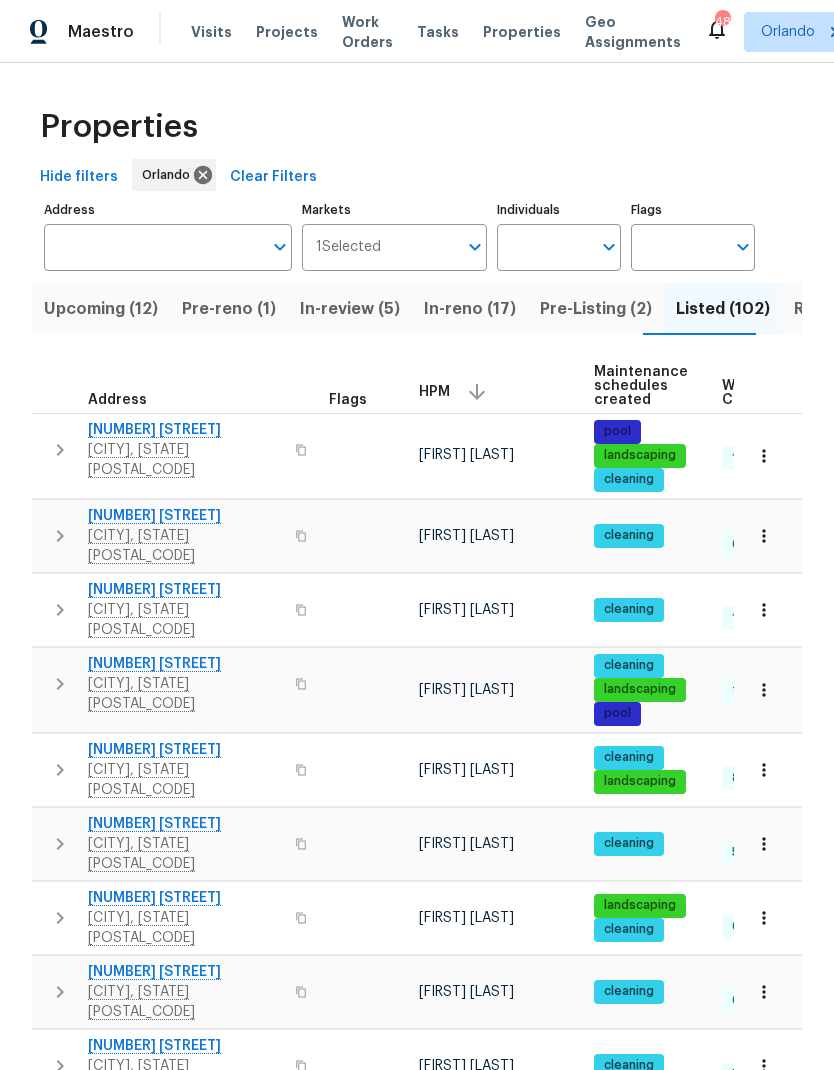 scroll, scrollTop: 0, scrollLeft: 0, axis: both 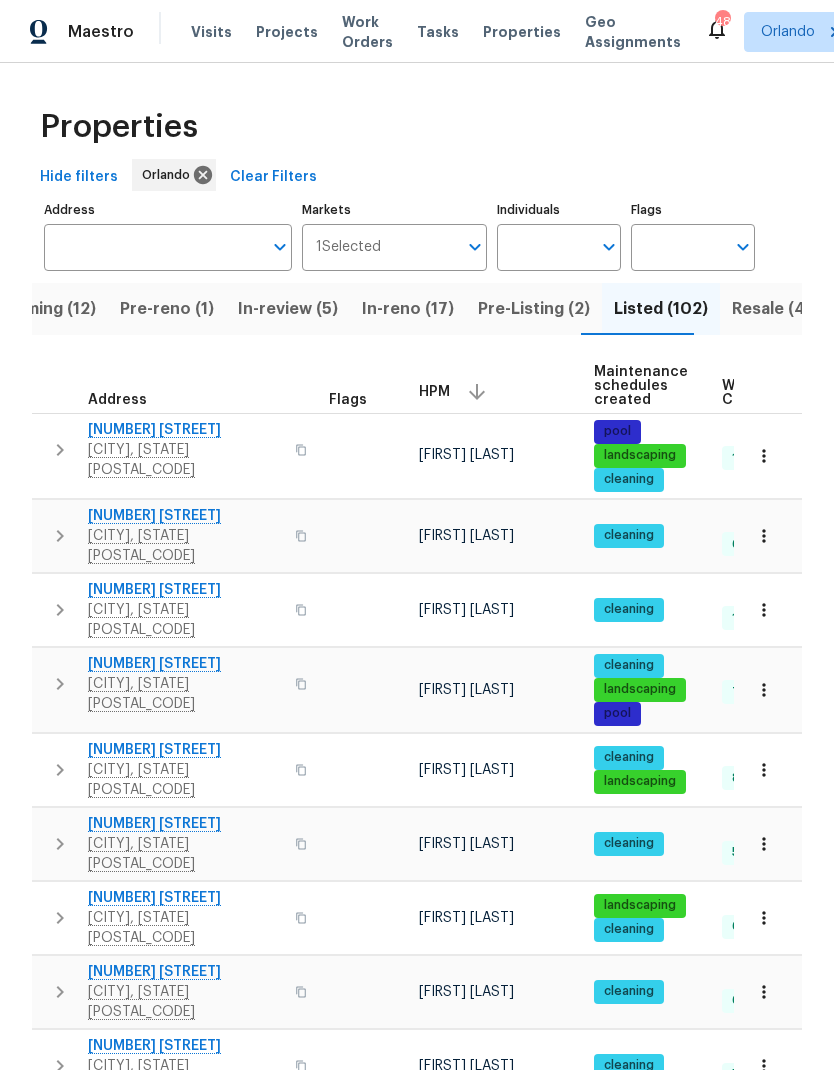 click 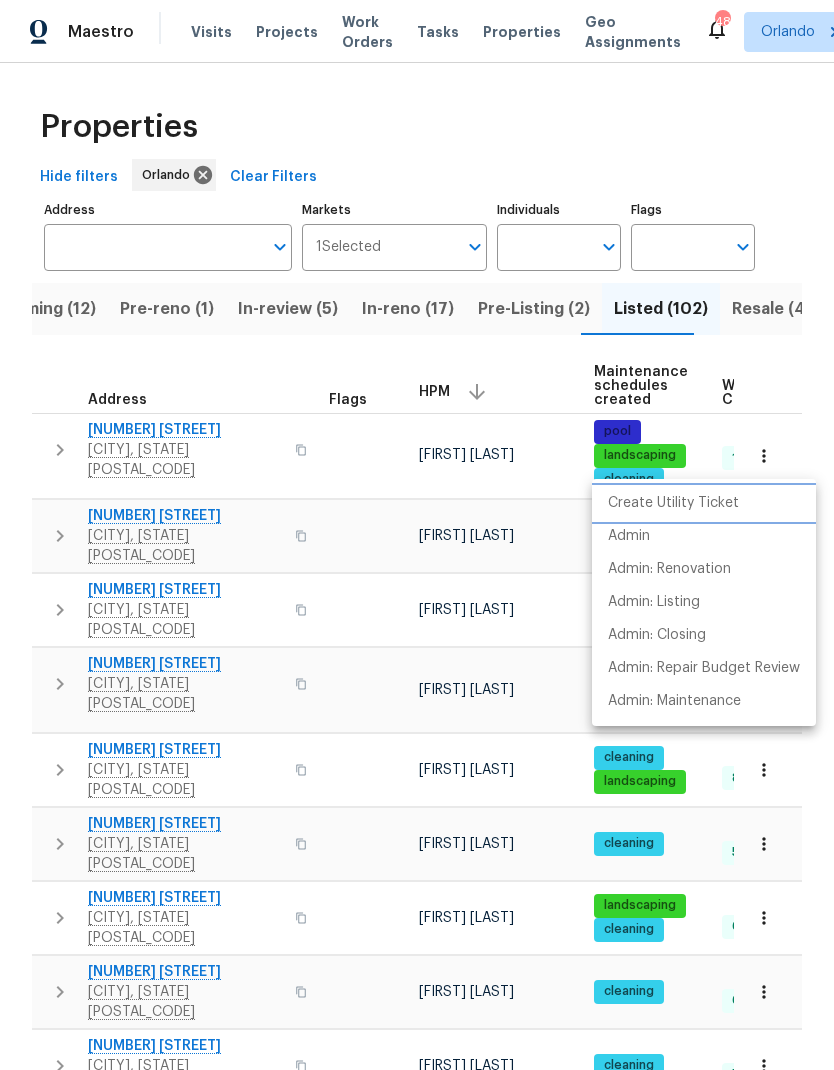 click on "Create Utility Ticket" at bounding box center (704, 503) 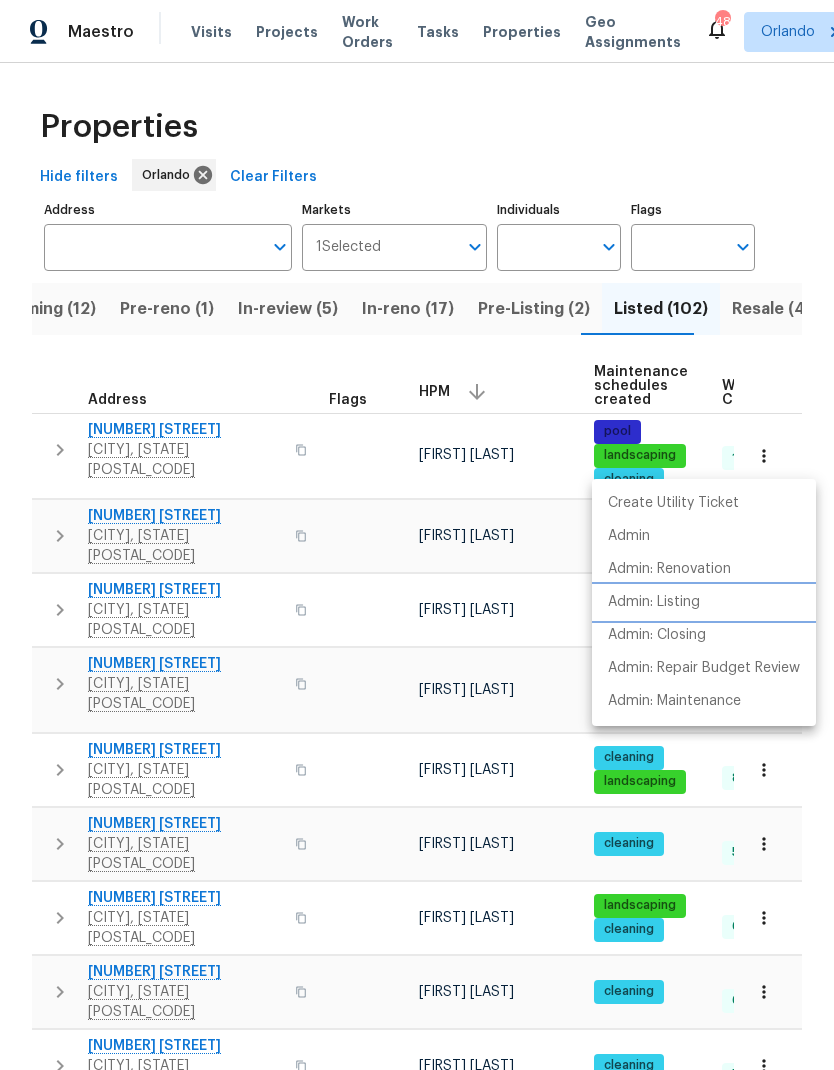 click on "Admin: Listing" at bounding box center [704, 602] 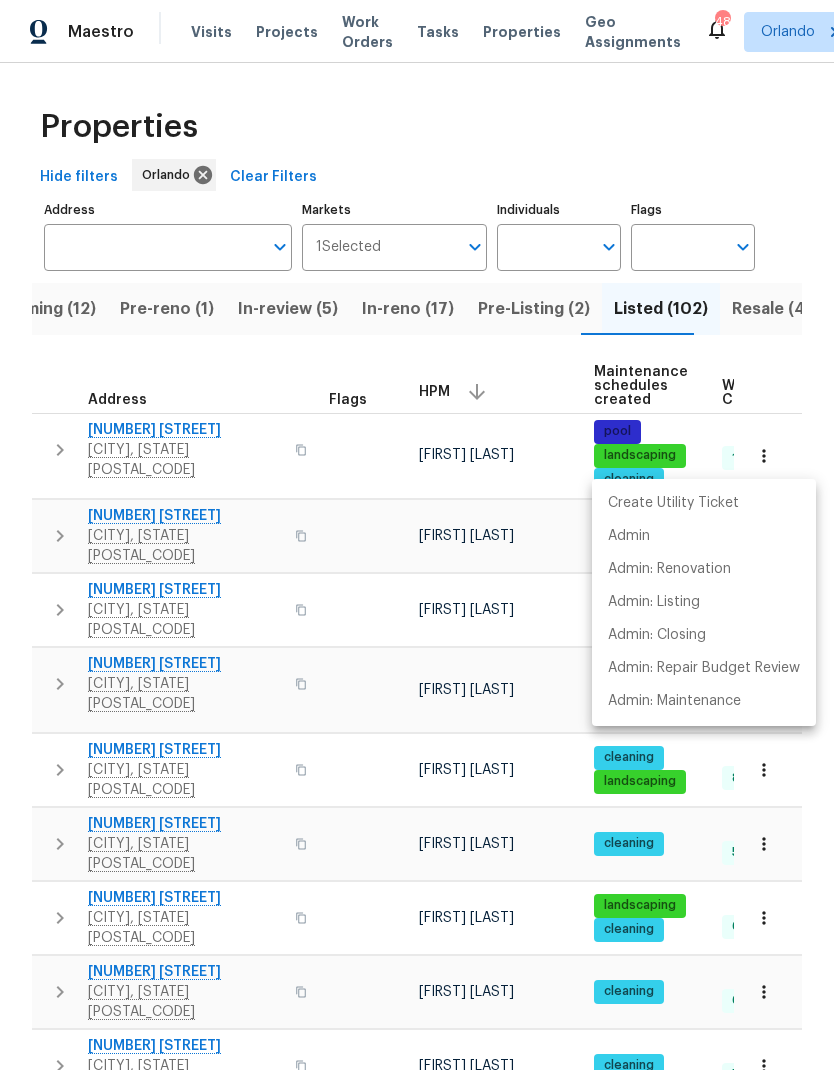 click at bounding box center (417, 535) 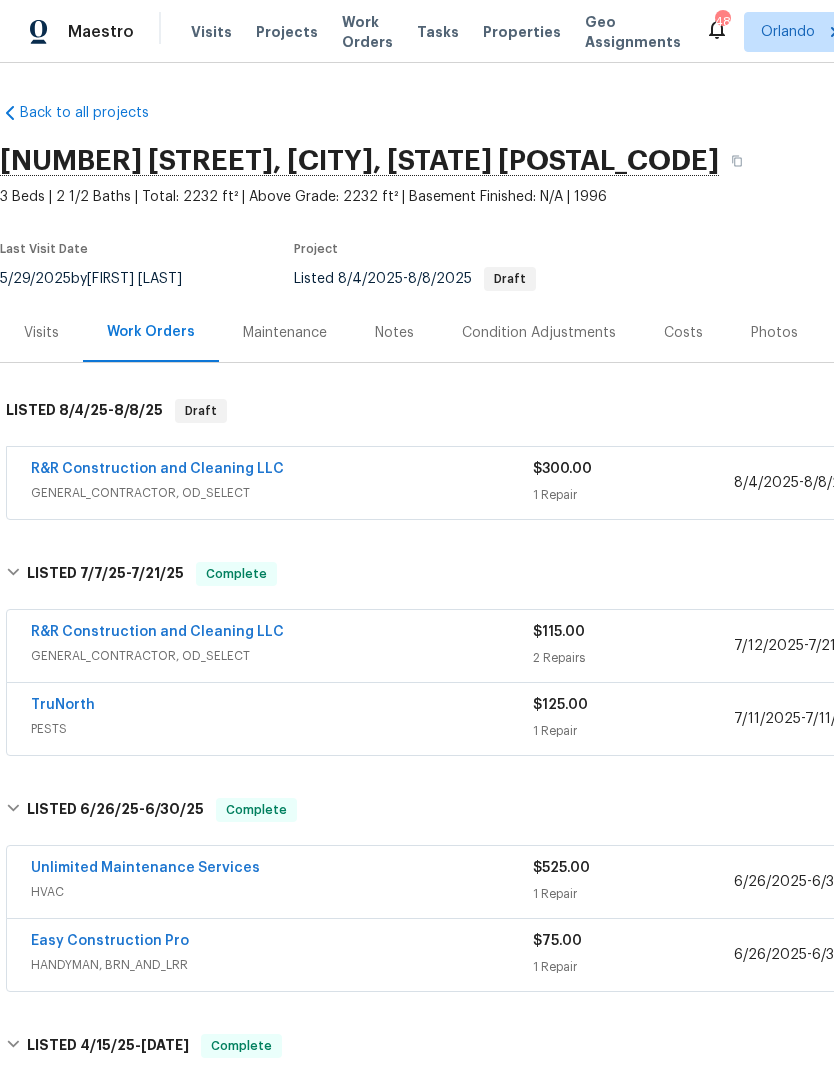 scroll, scrollTop: 0, scrollLeft: 0, axis: both 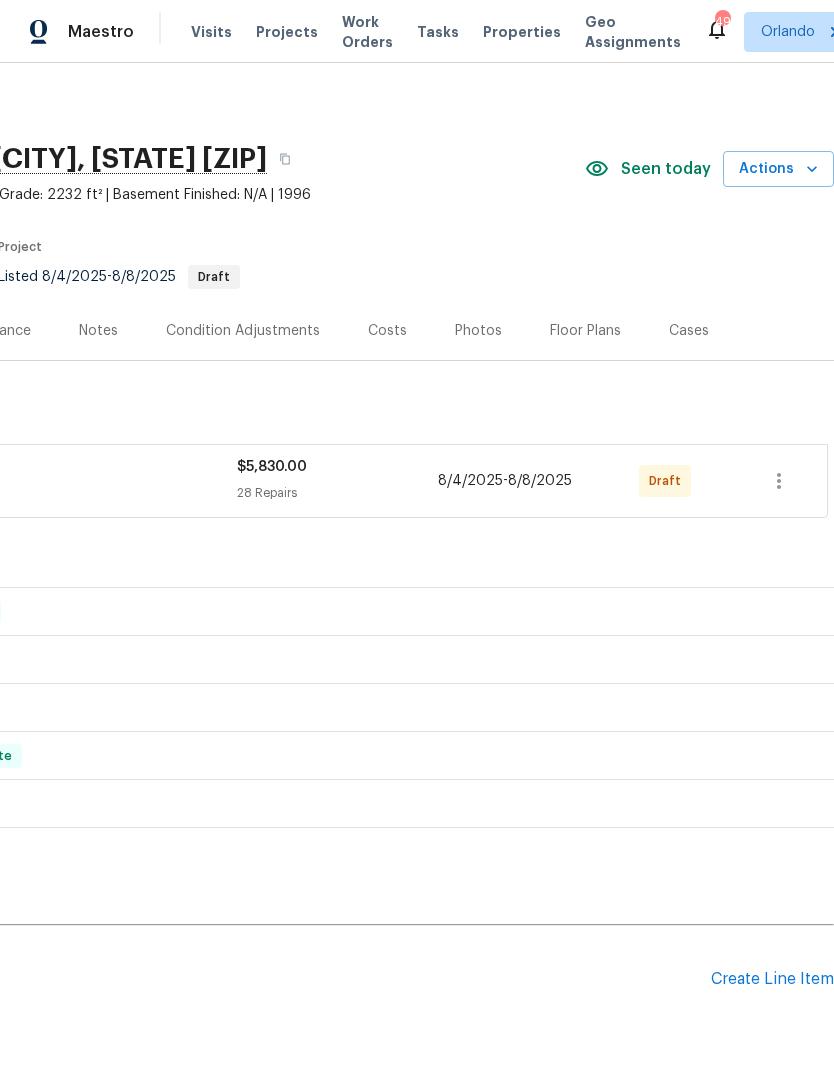 click on "Create Line Item" at bounding box center (772, 979) 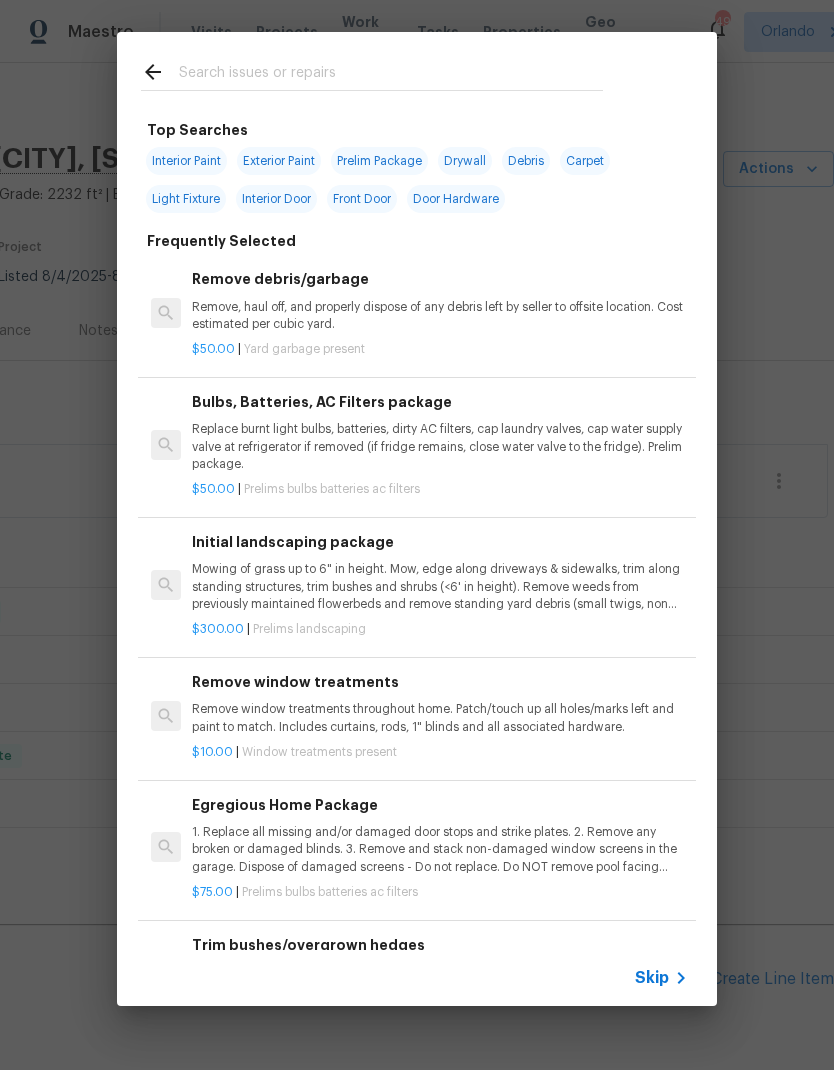 click at bounding box center [372, 71] 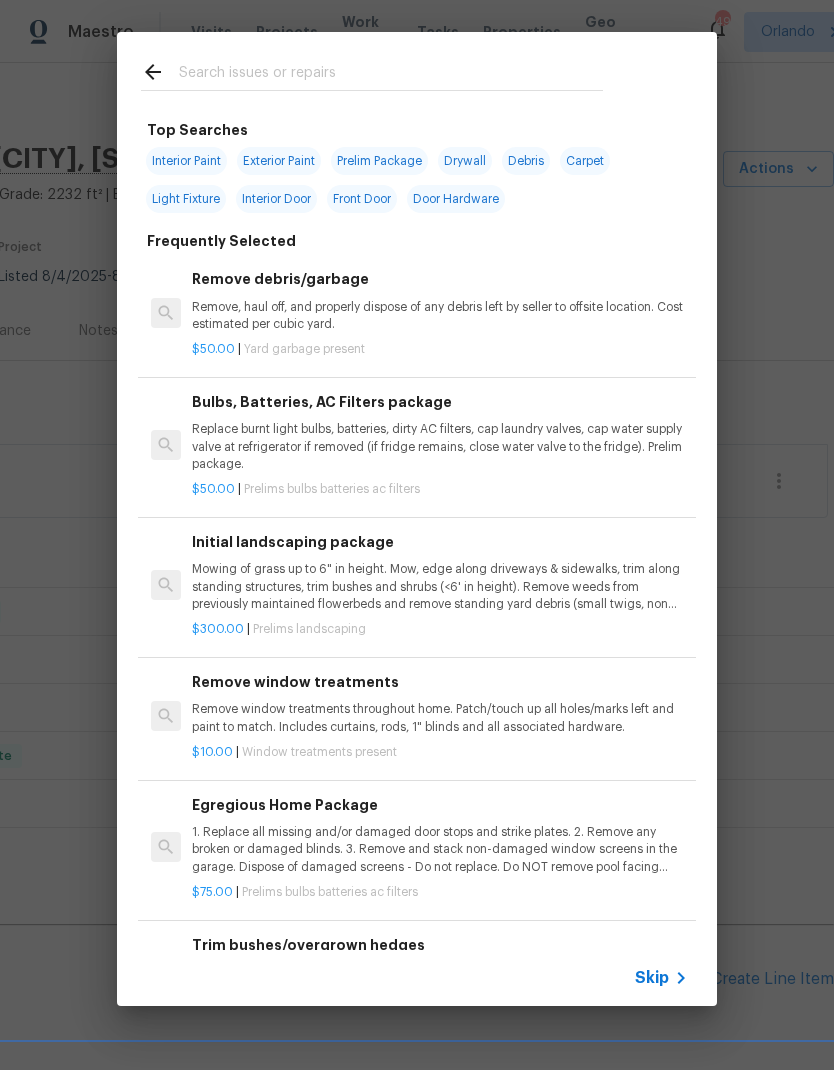 click on "Top Searches Interior Paint Exterior Paint Prelim Package Drywall Debris Carpet Light Fixture Interior Door Front Door Door Hardware Frequently Selected Remove debris/garbage Remove, haul off, and properly dispose of any debris left by seller to offsite location. Cost estimated per cubic yard. $50.00   |   Yard garbage present Bulbs, Batteries, AC Filters package Replace burnt light bulbs, batteries, dirty AC filters, cap laundry valves, cap water supply valve at refrigerator if removed (if fridge remains, close water valve to the fridge). Prelim package. $50.00   |   Prelims bulbs batteries ac filters Initial landscaping package Mowing of grass up to 6" in height. Mow, edge along driveways & sidewalks, trim along standing structures, trim bushes and shrubs (<6' in height). Remove weeds from previously maintained flowerbeds and remove standing yard debris (small twigs, non seasonal falling leaves).  Use leaf blower to remove clippings from hard surfaces." $300.00   |   Prelims landscaping $10.00   |   $75.00" at bounding box center [417, 519] 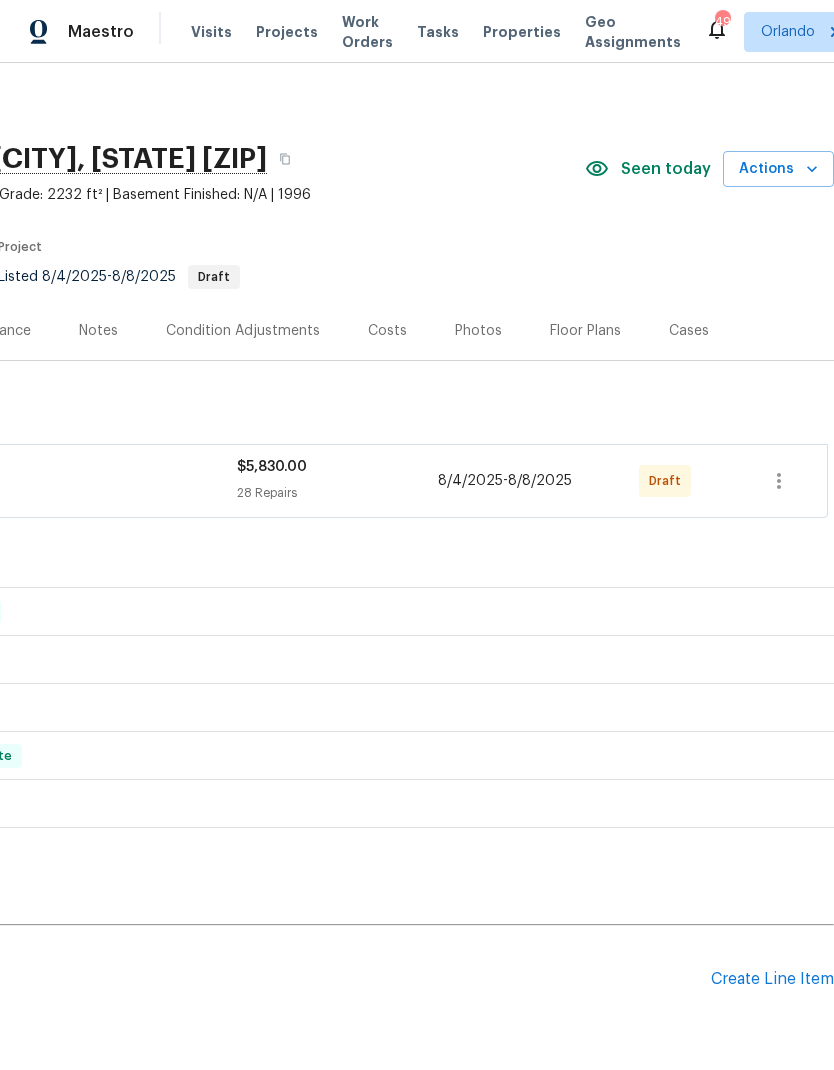 click on "Create Line Item" at bounding box center (772, 979) 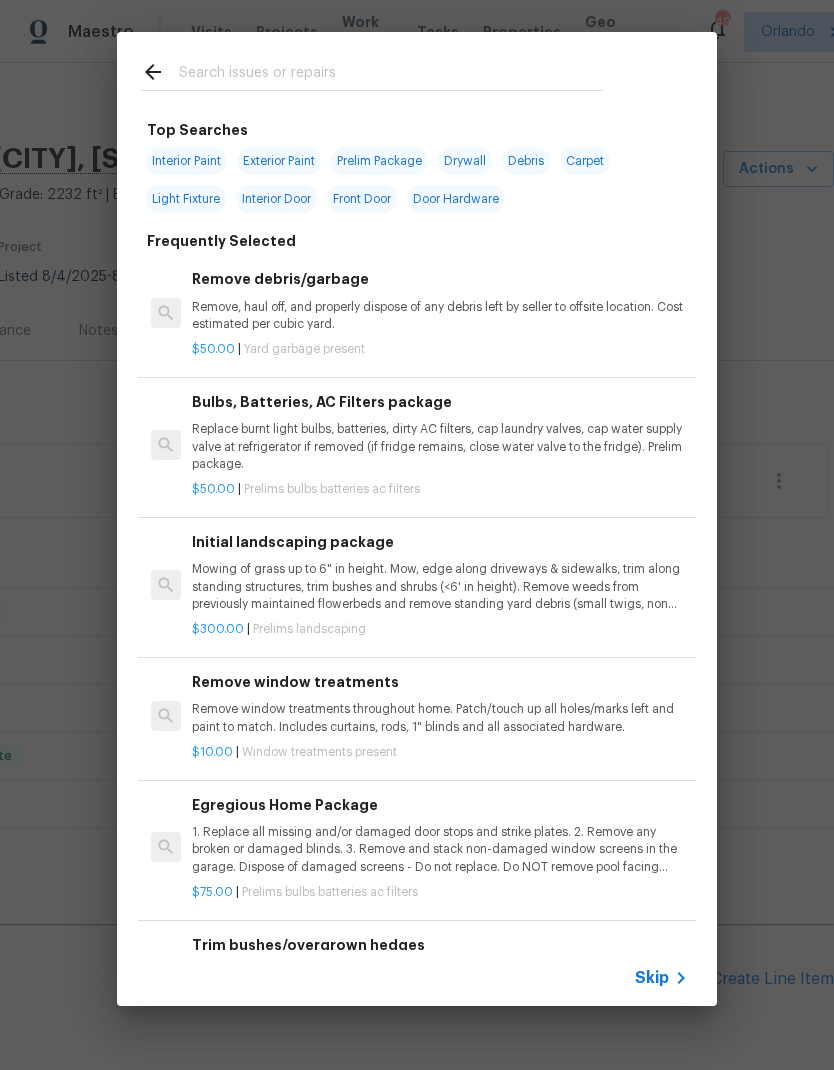 click at bounding box center (391, 75) 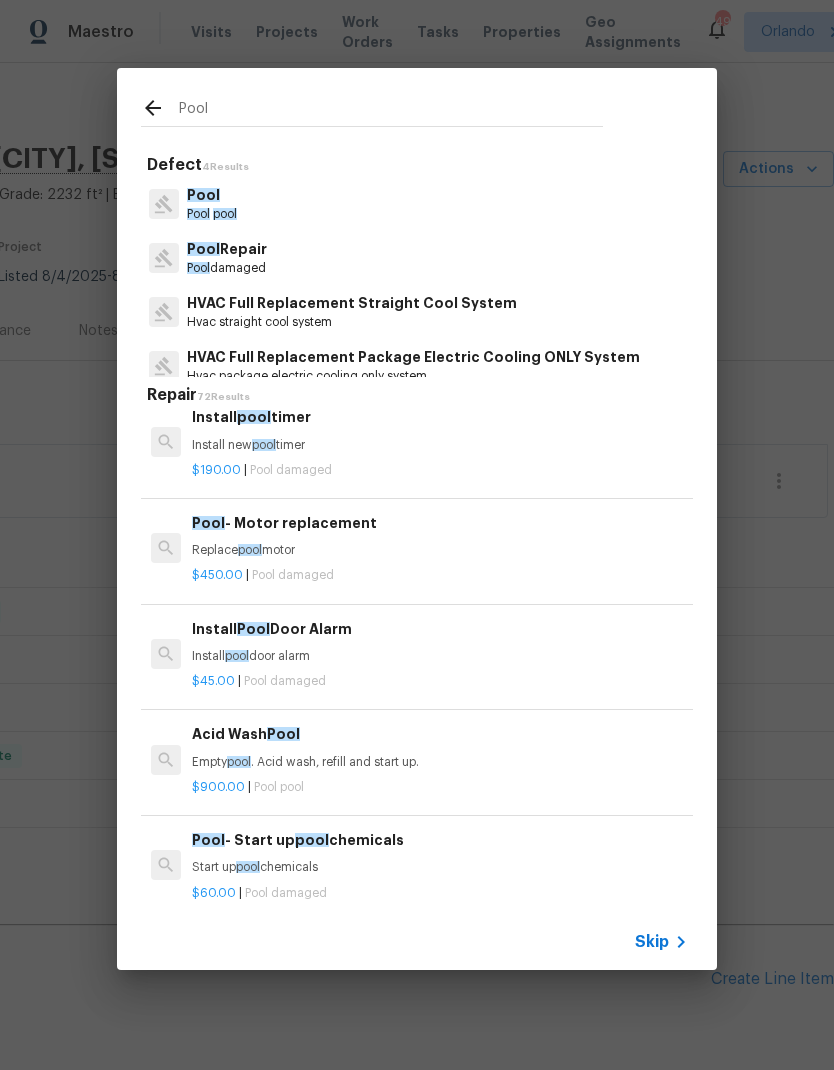 scroll, scrollTop: 340, scrollLeft: -1, axis: both 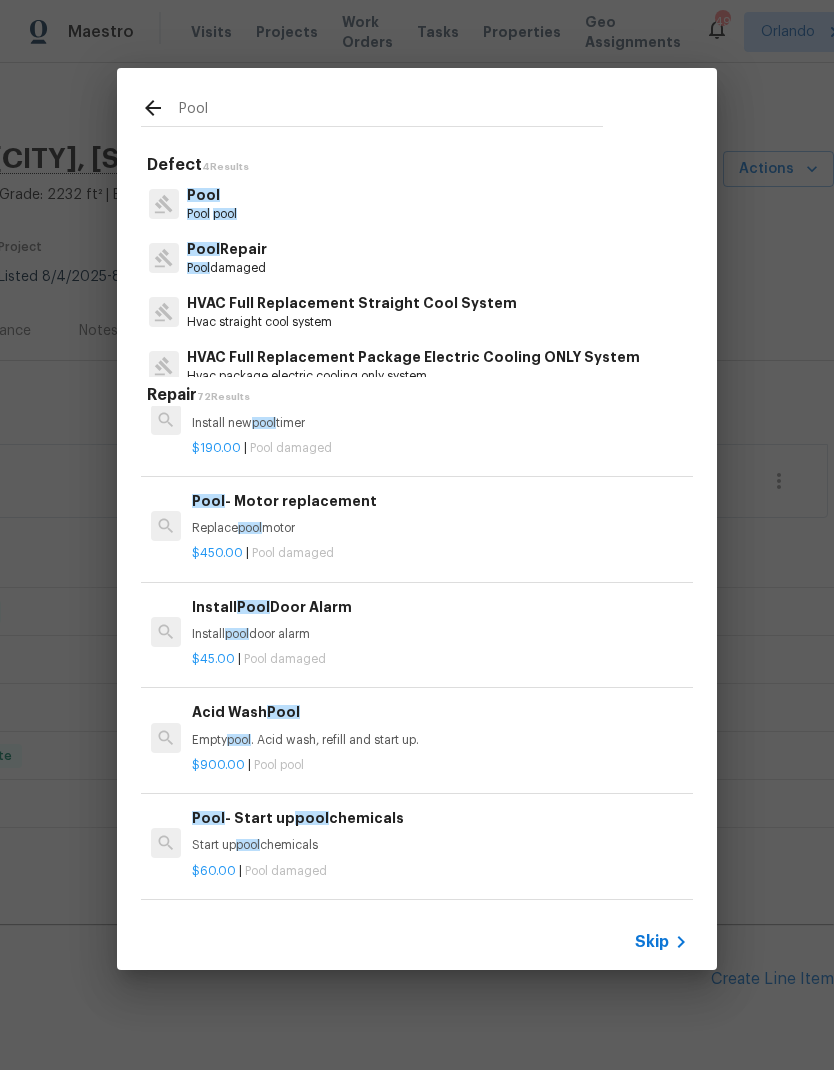 type on "Pool" 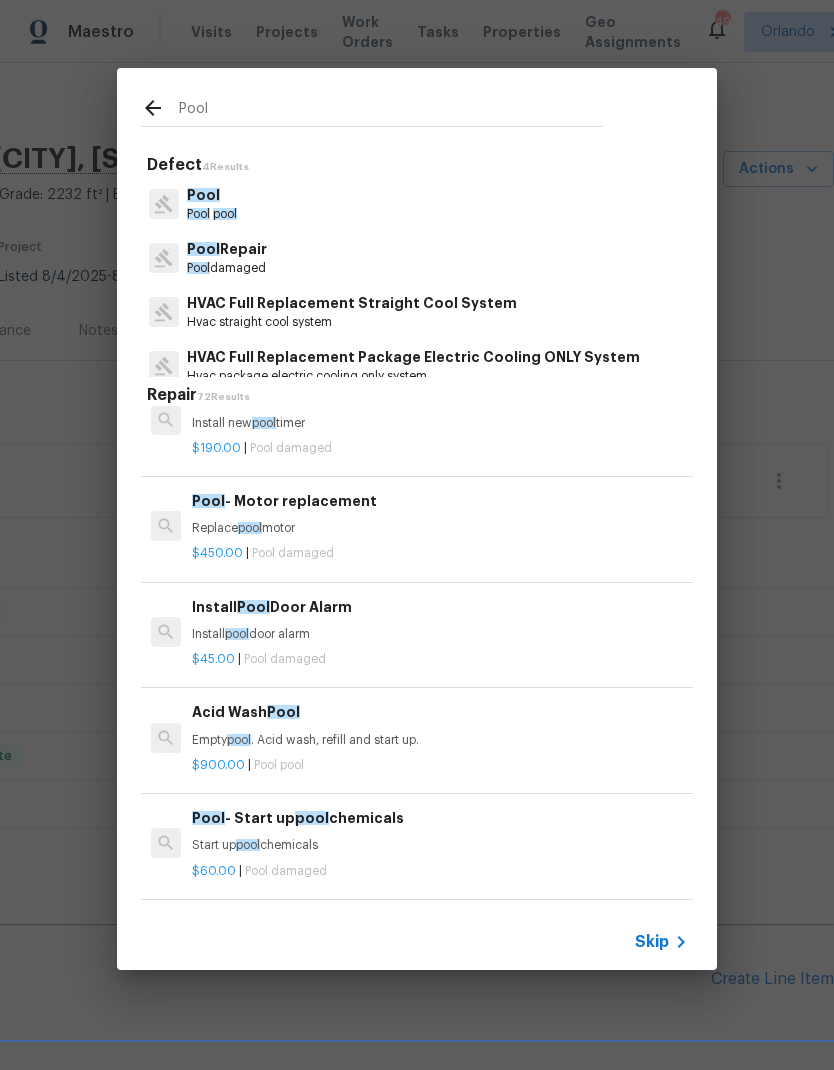 click on "Pool Pool   pool" at bounding box center [417, 204] 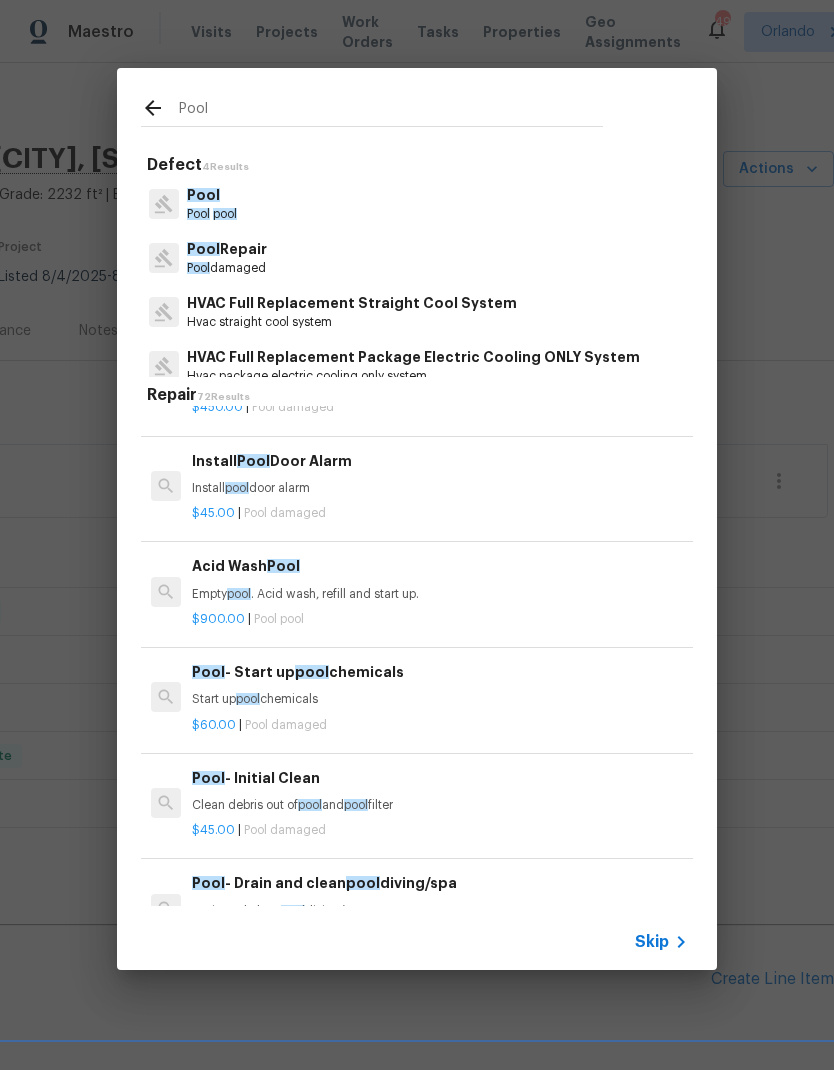 scroll, scrollTop: 503, scrollLeft: 0, axis: vertical 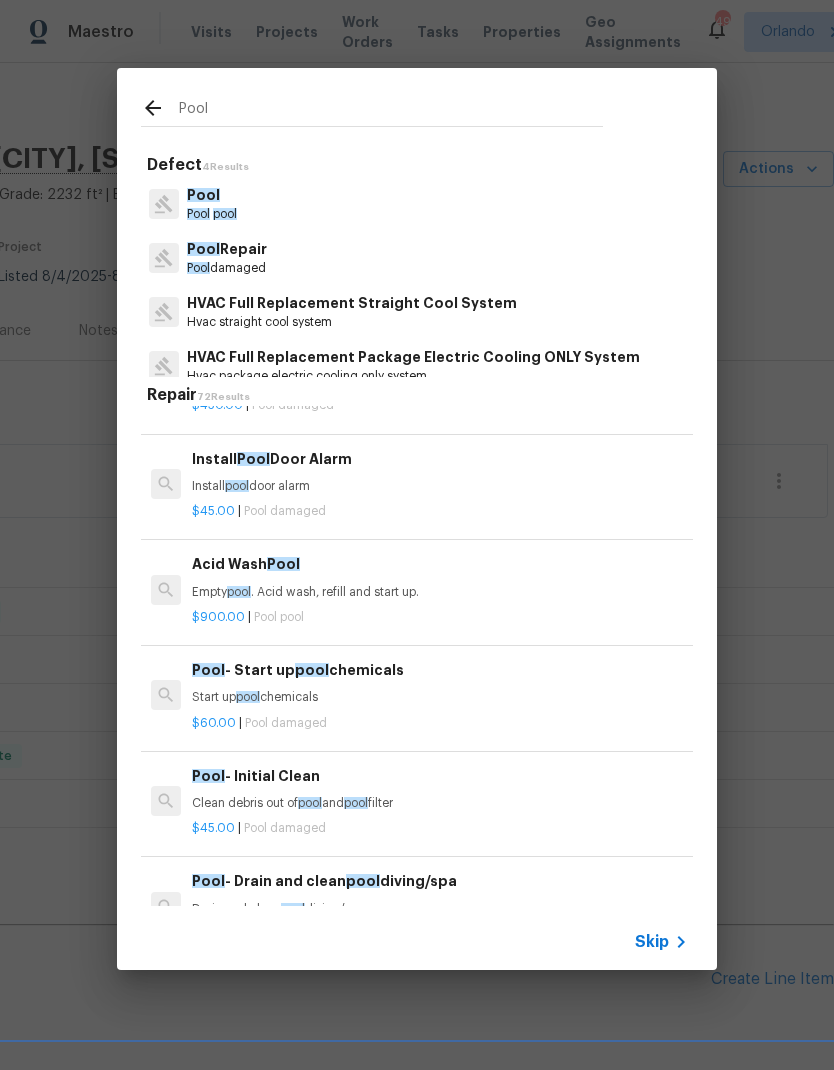 click on "Start up  pool  chemicals" at bounding box center [440, 697] 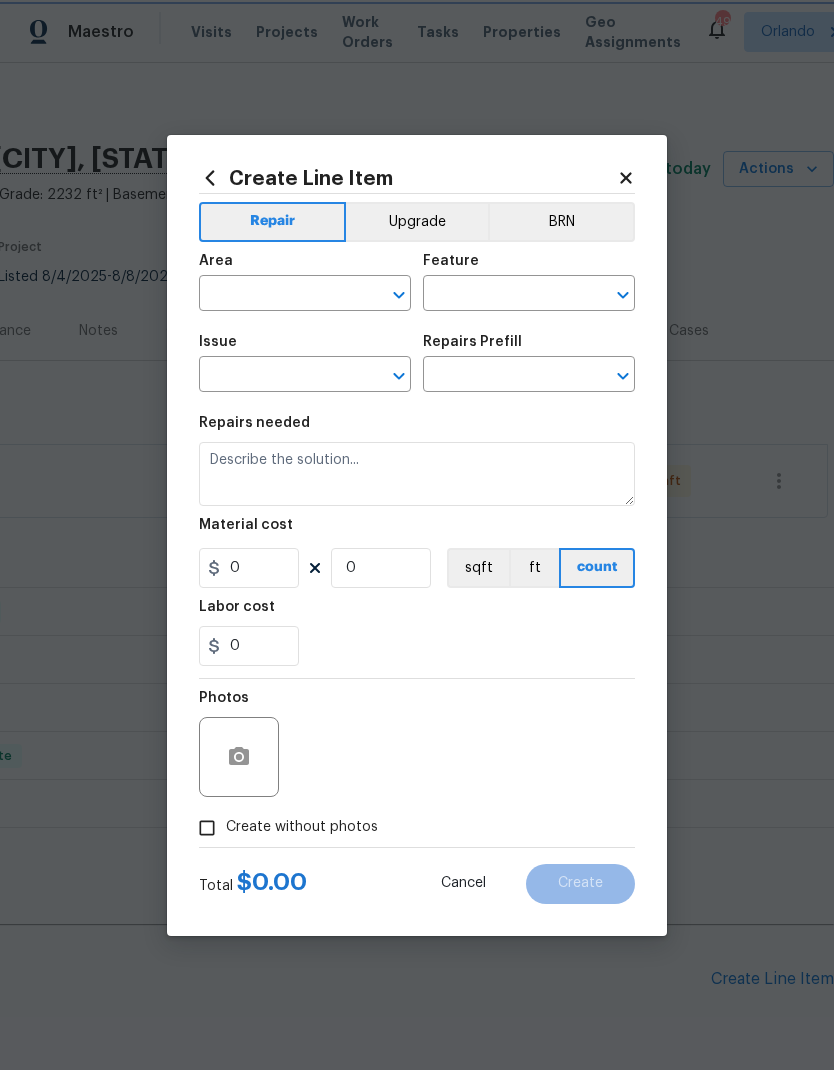 type on "Pool" 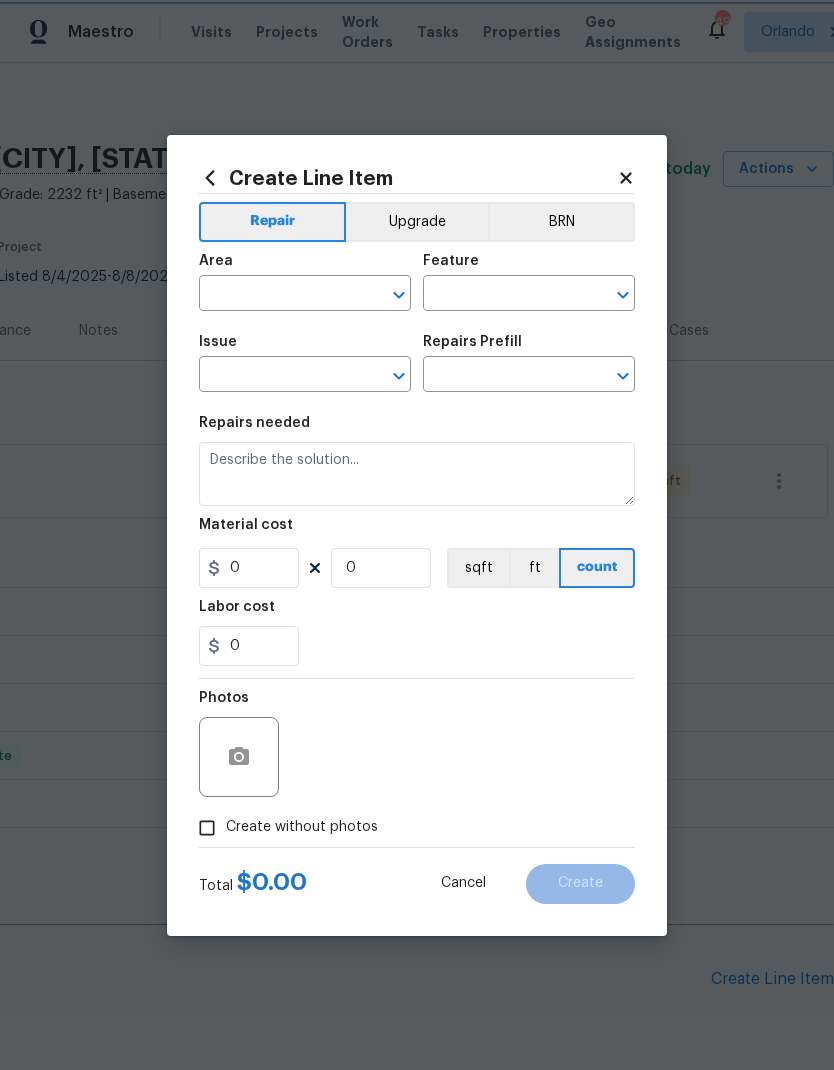 type on "1" 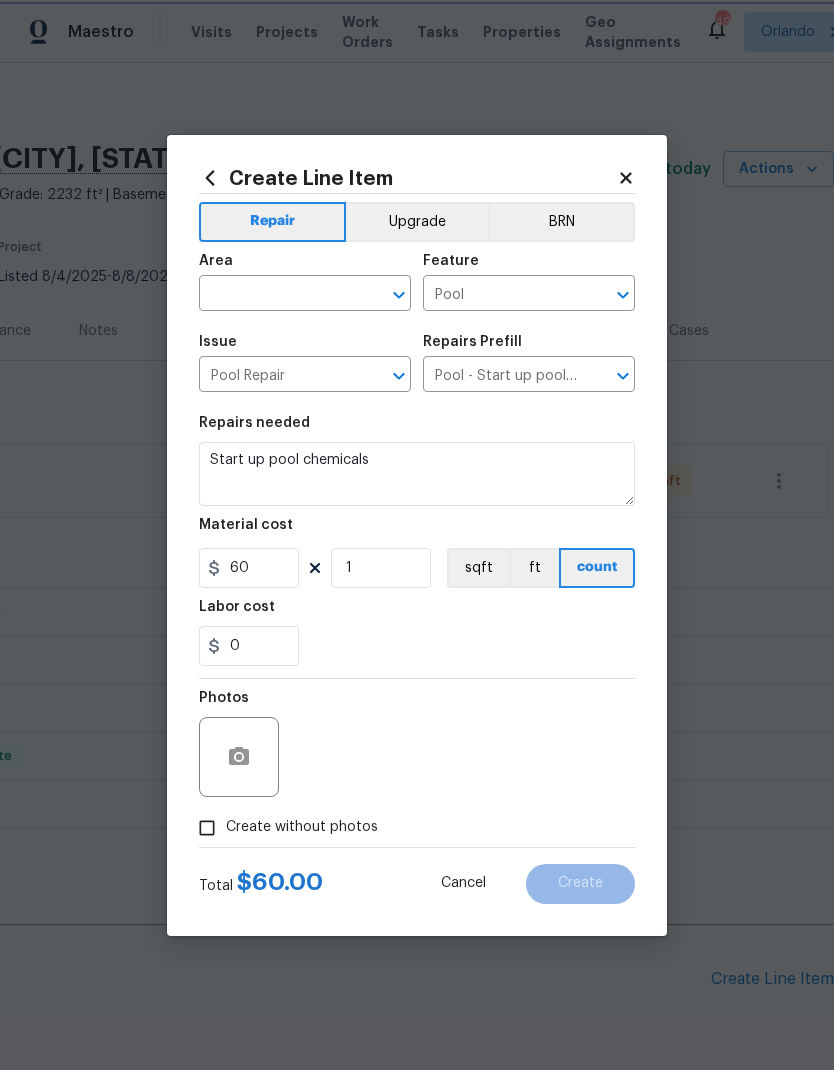 click on "Photos" at bounding box center [417, 744] 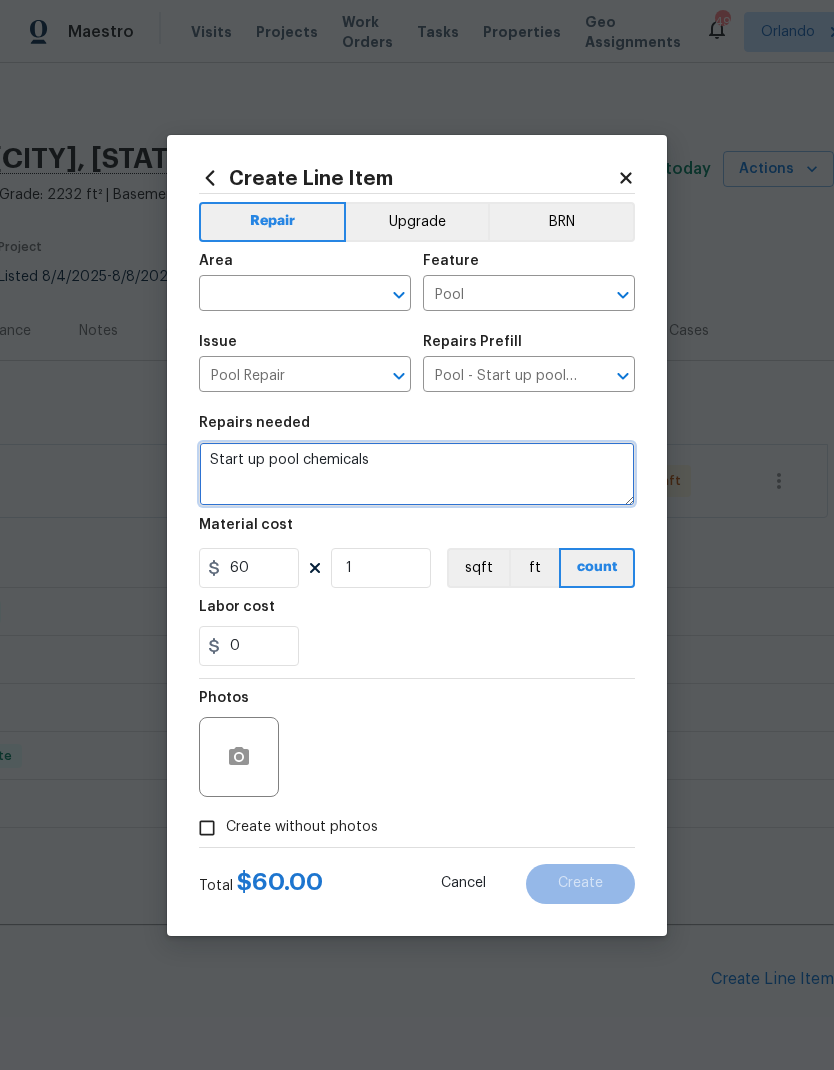 click on "Start up pool chemicals" at bounding box center (417, 474) 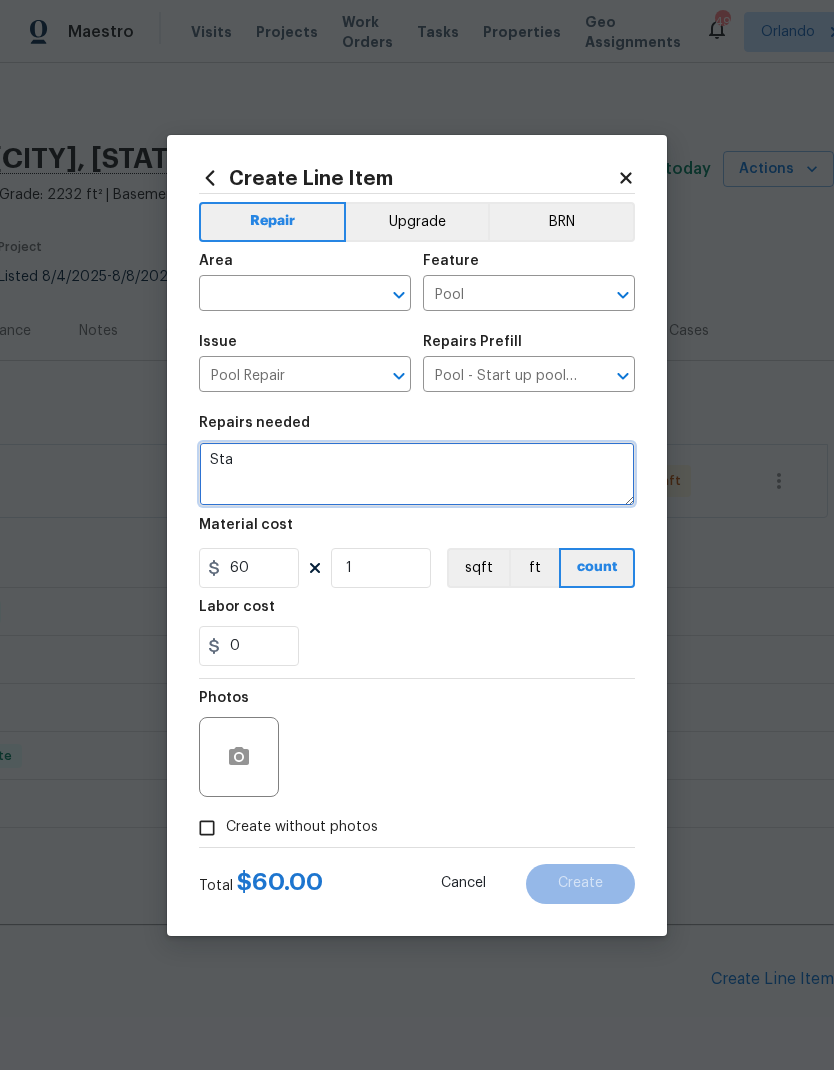 type on "St" 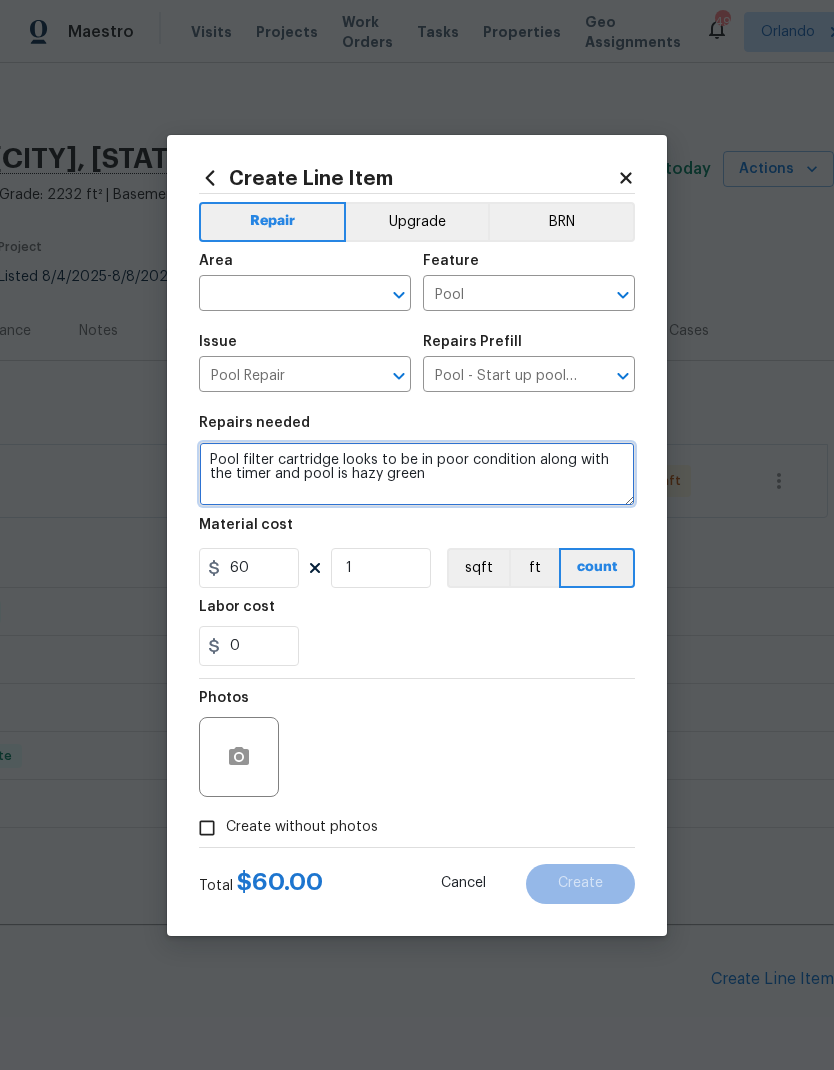 type on "Pool filter cartridge looks to be in poor condition along with the timer and pool is hazy green" 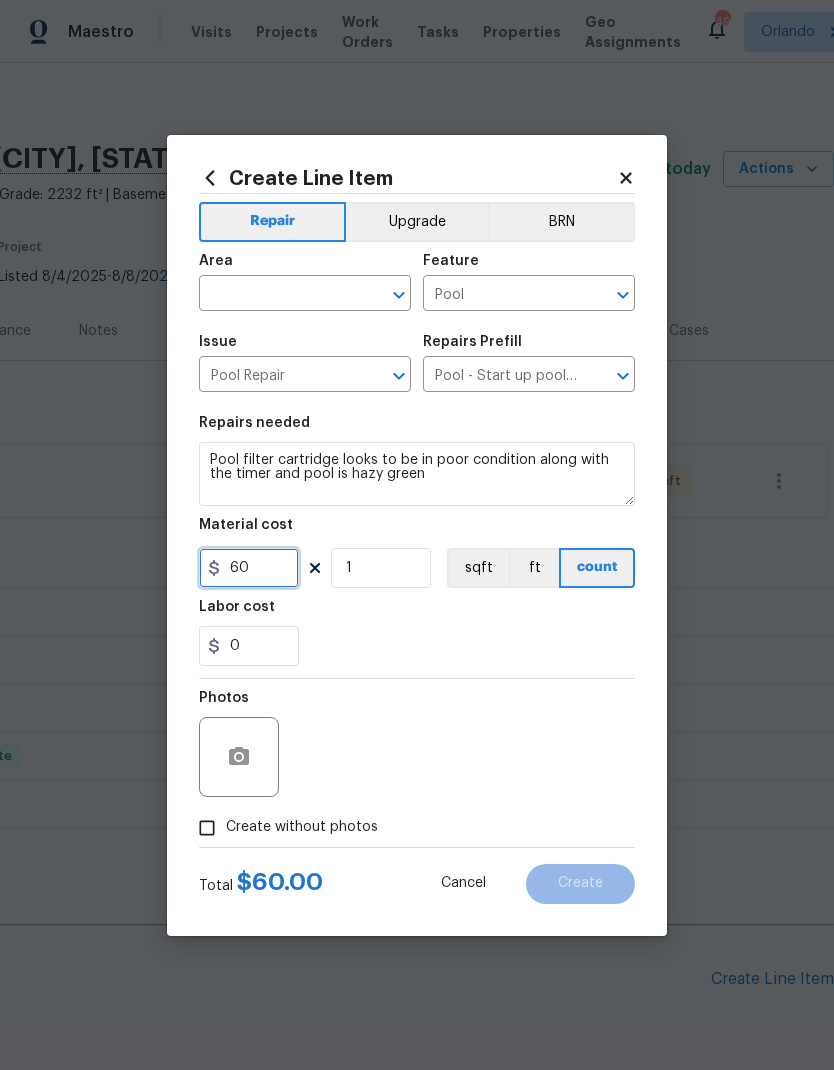 click on "60" at bounding box center [249, 568] 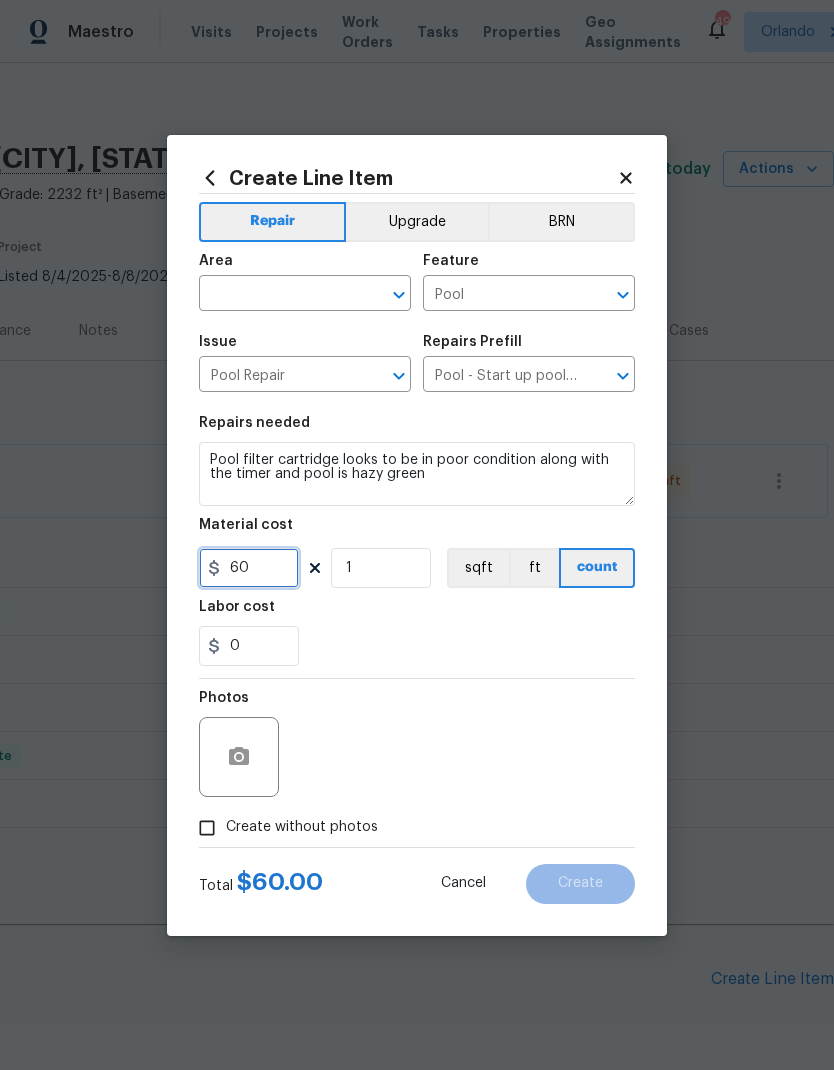 click on "60" at bounding box center (249, 568) 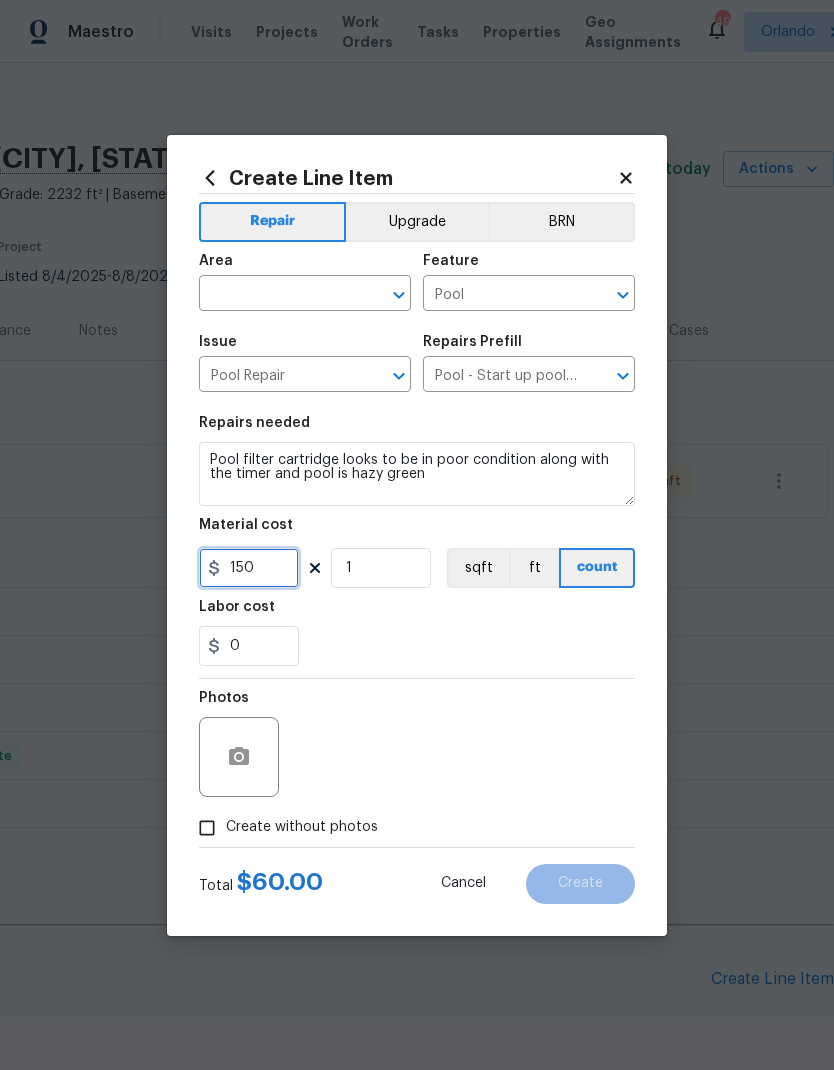 click 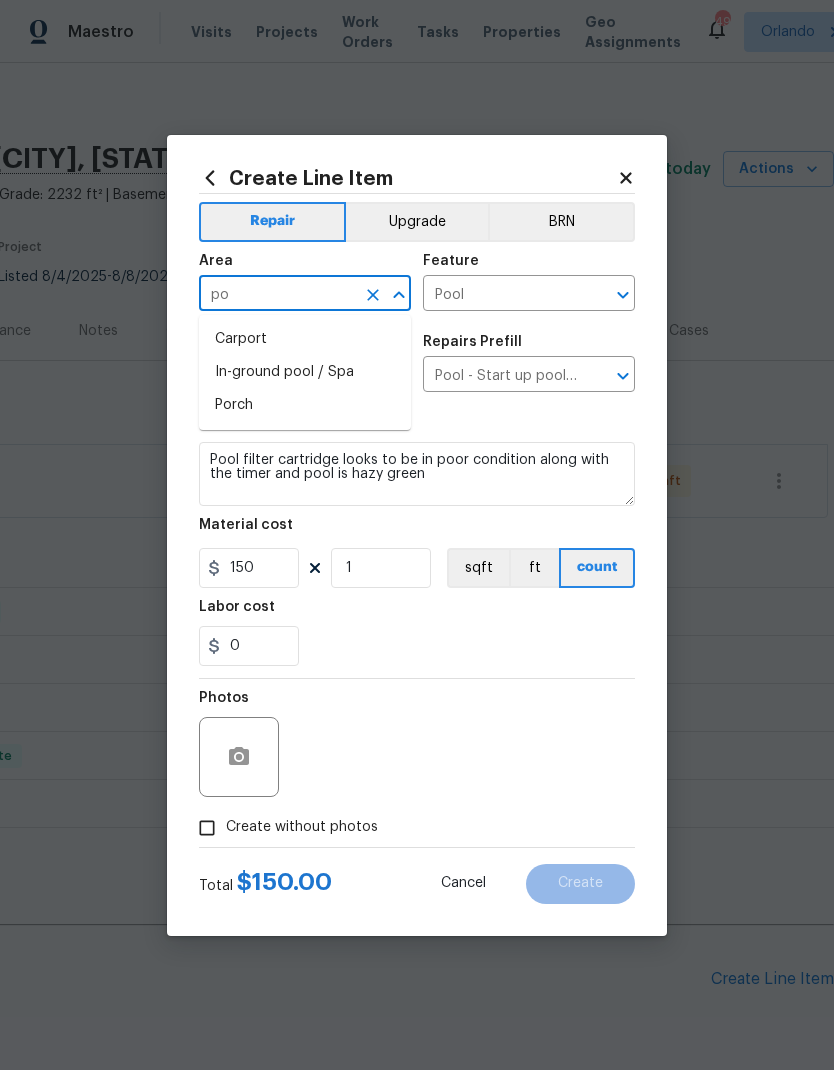 click on "In-ground pool / Spa" at bounding box center (305, 372) 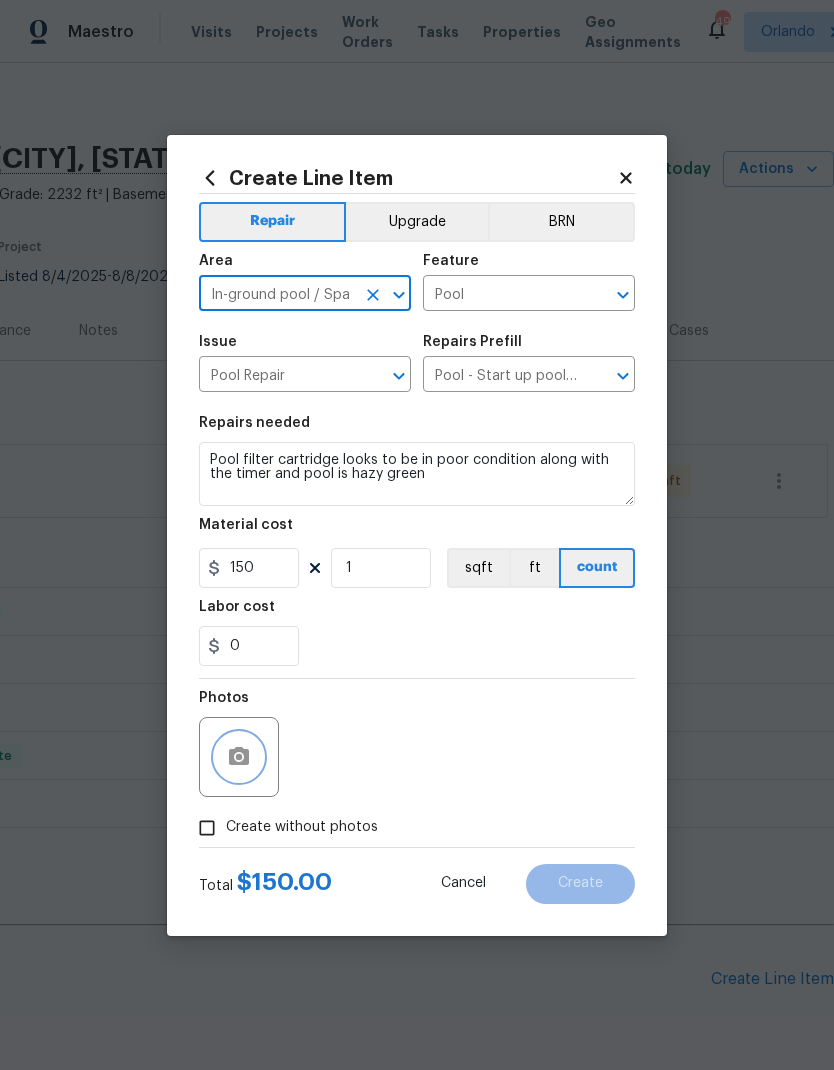click at bounding box center (239, 757) 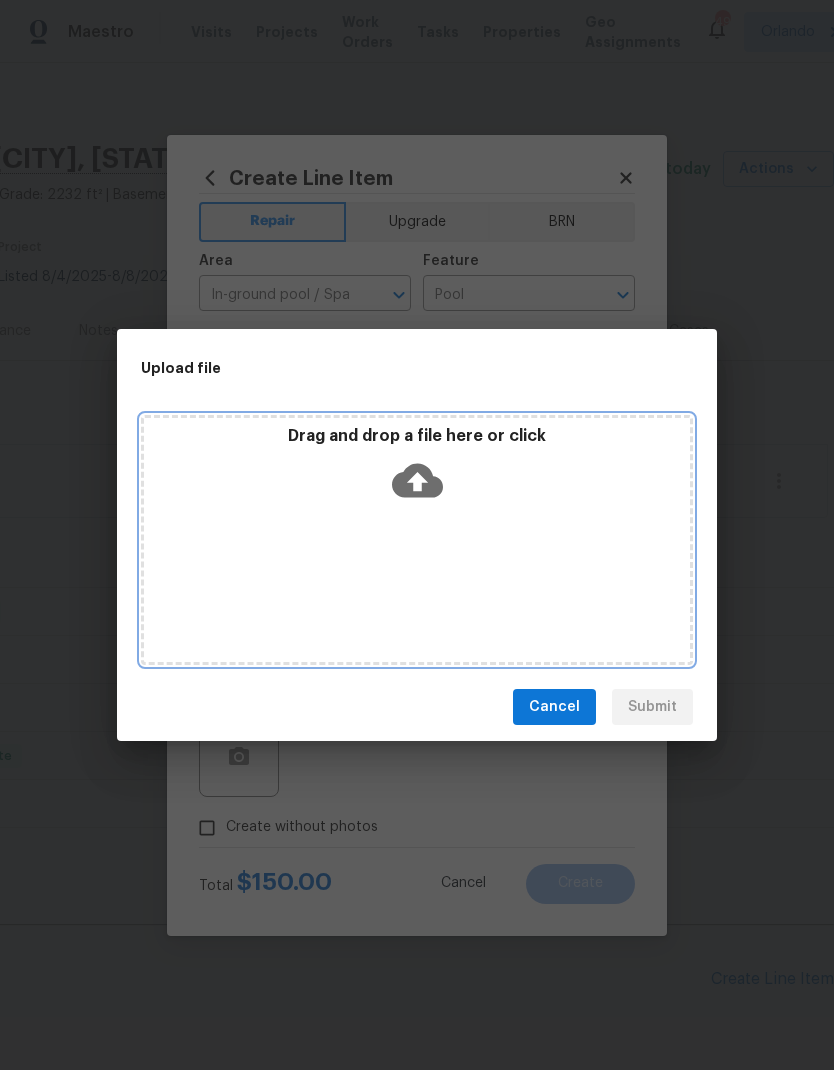 click 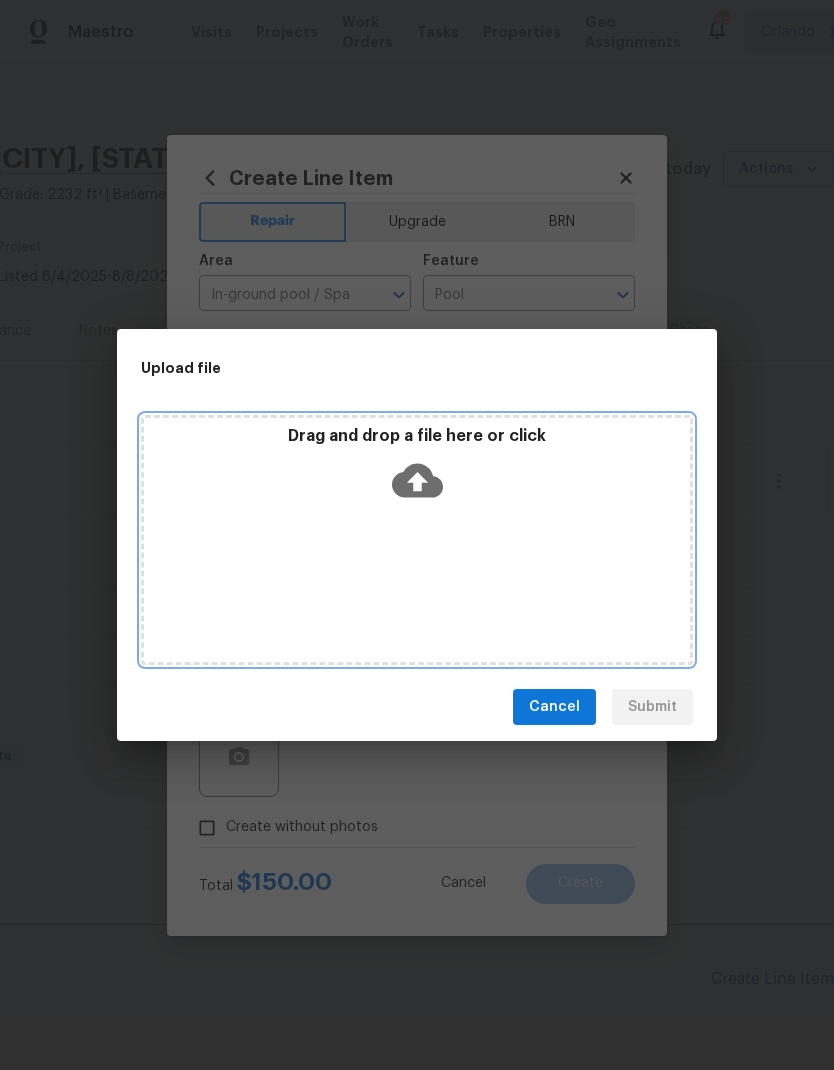 click 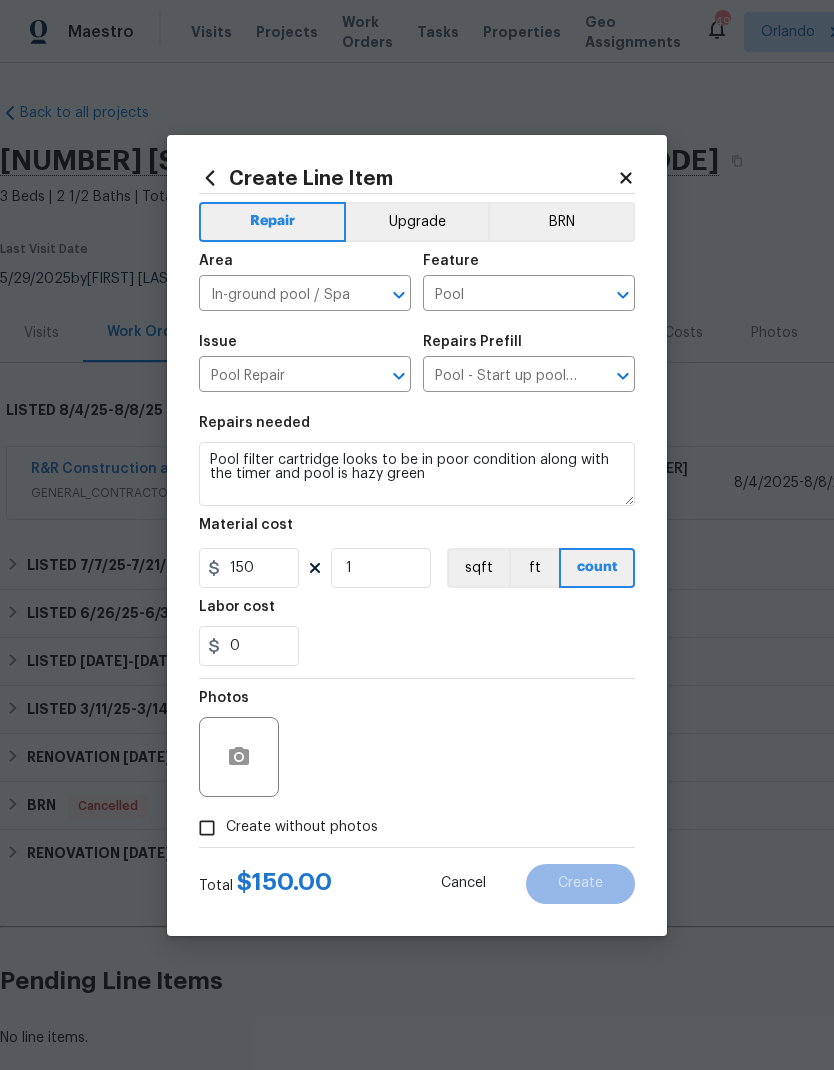 scroll, scrollTop: 0, scrollLeft: 0, axis: both 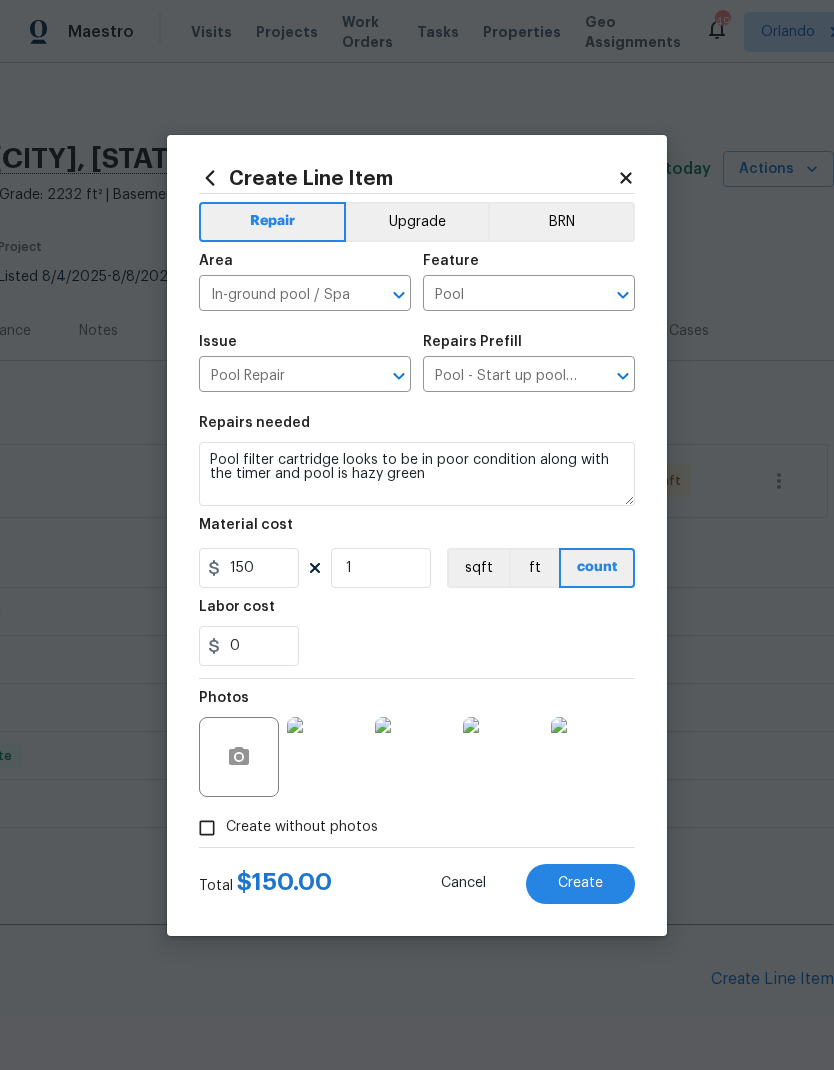 click on "Create" at bounding box center [580, 883] 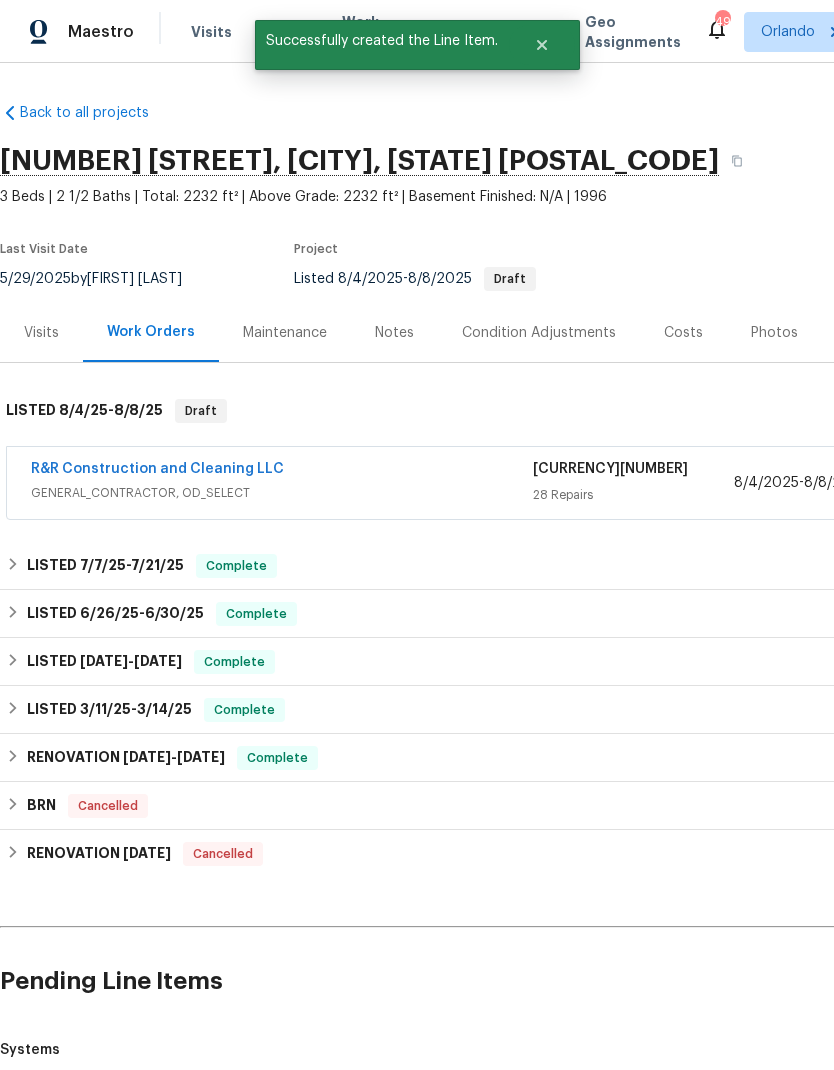 scroll, scrollTop: 0, scrollLeft: 0, axis: both 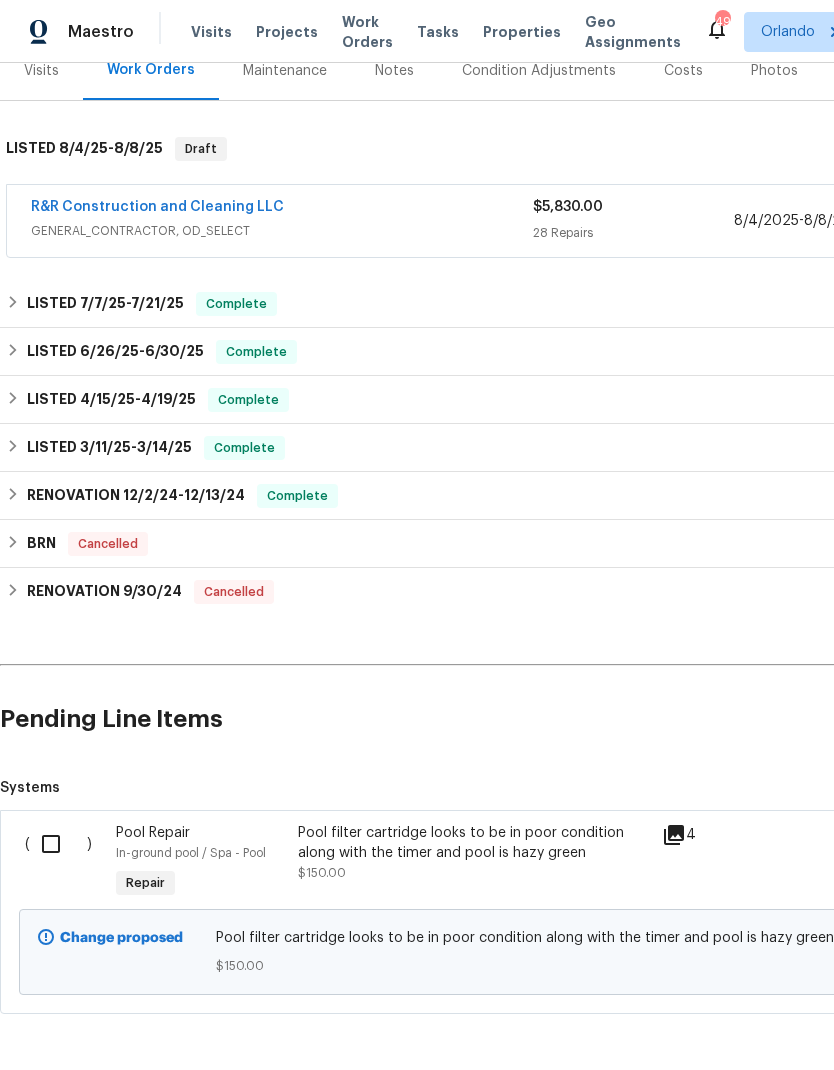 click at bounding box center [58, 844] 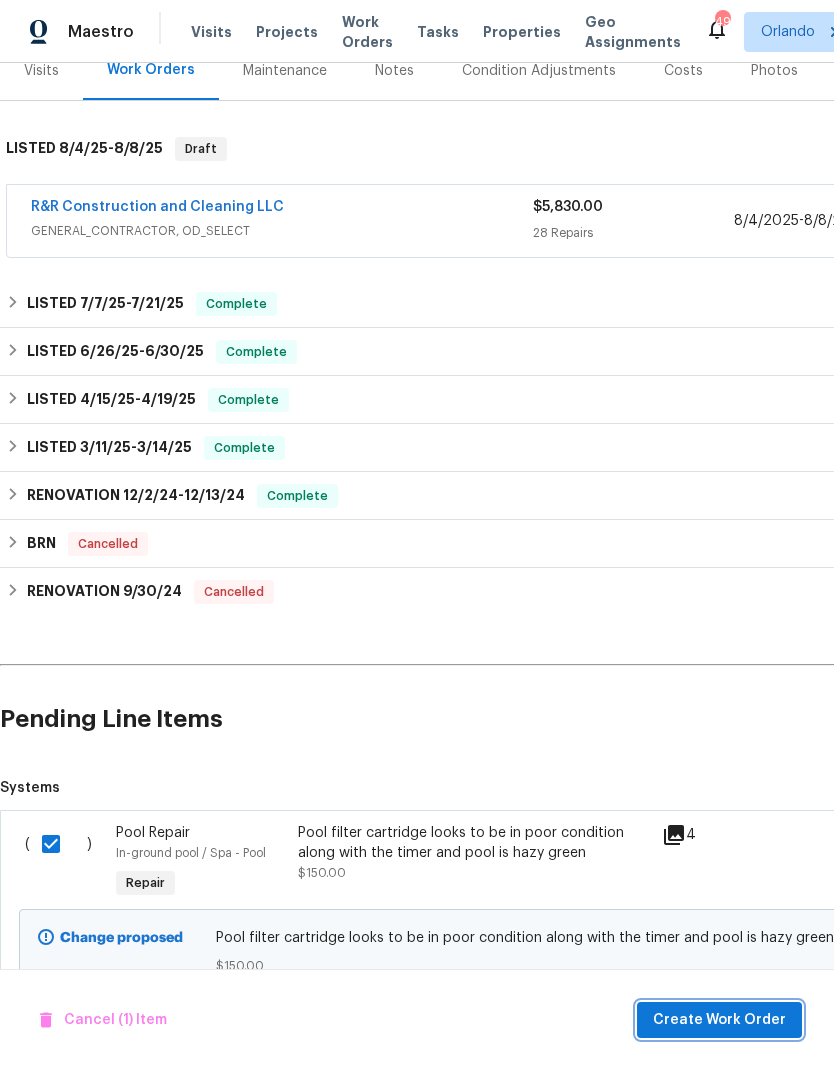 click on "Create Work Order" at bounding box center [719, 1020] 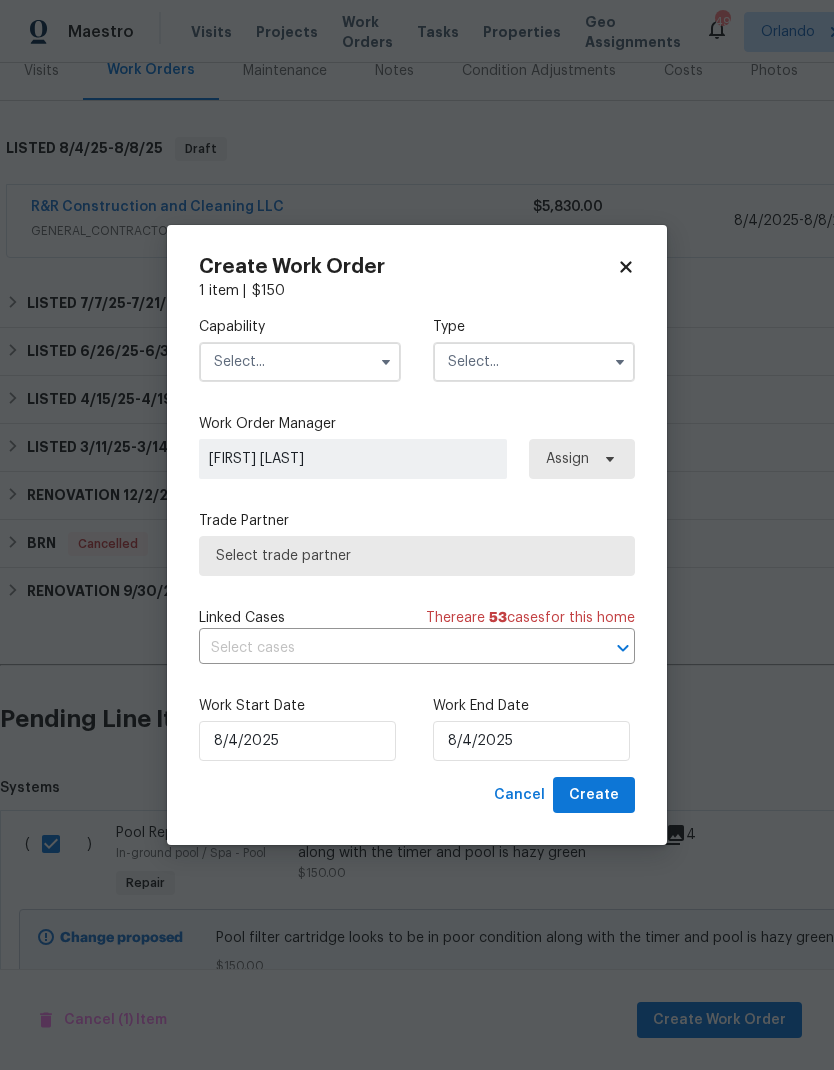 click at bounding box center [386, 362] 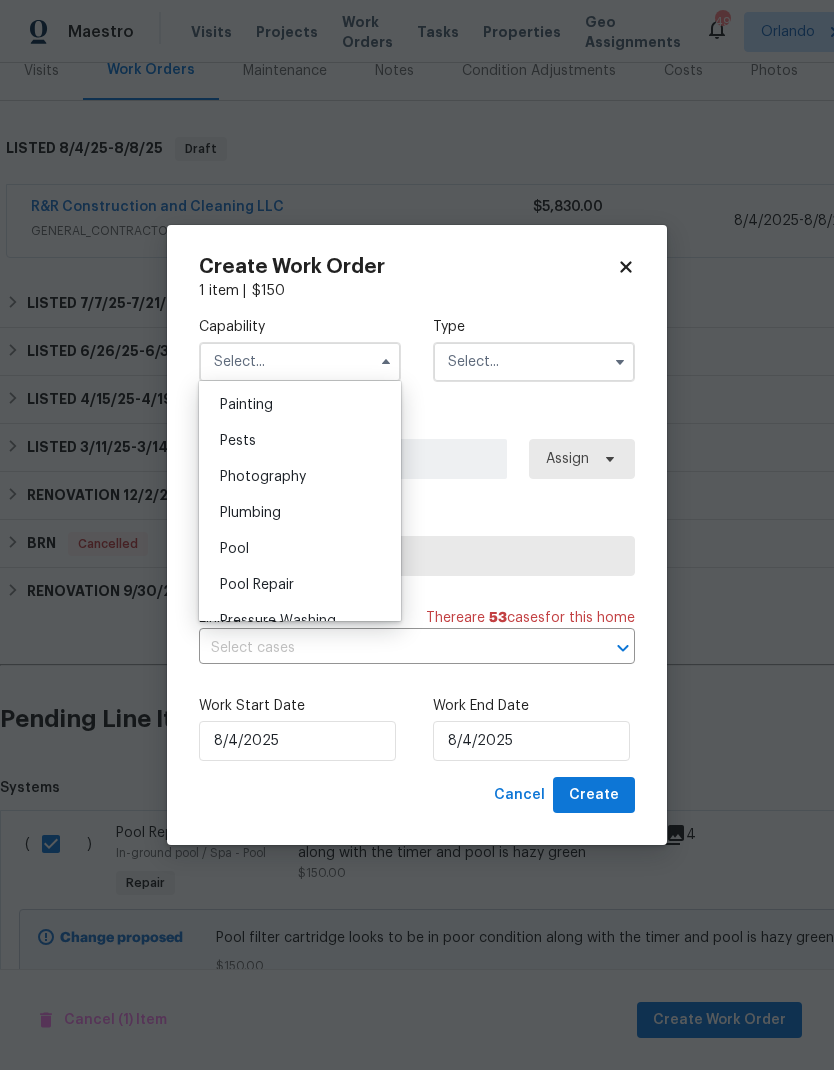 scroll, scrollTop: 1708, scrollLeft: 0, axis: vertical 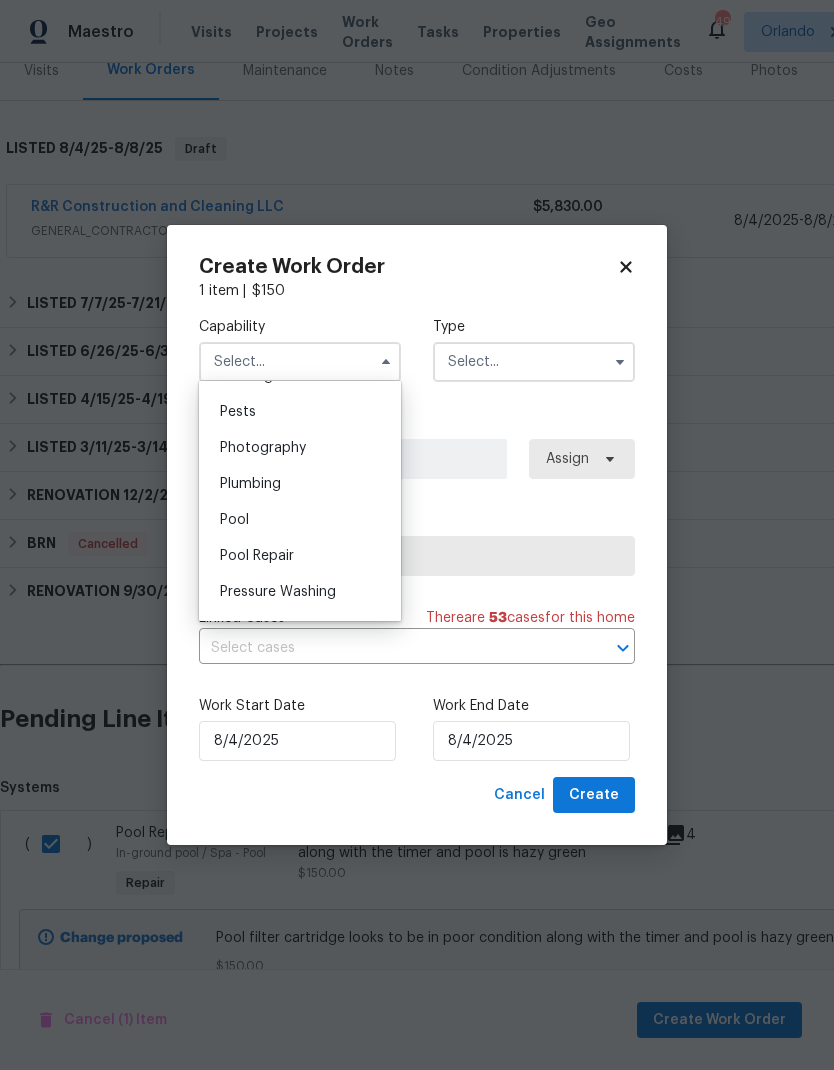 click on "Pool" at bounding box center [300, 520] 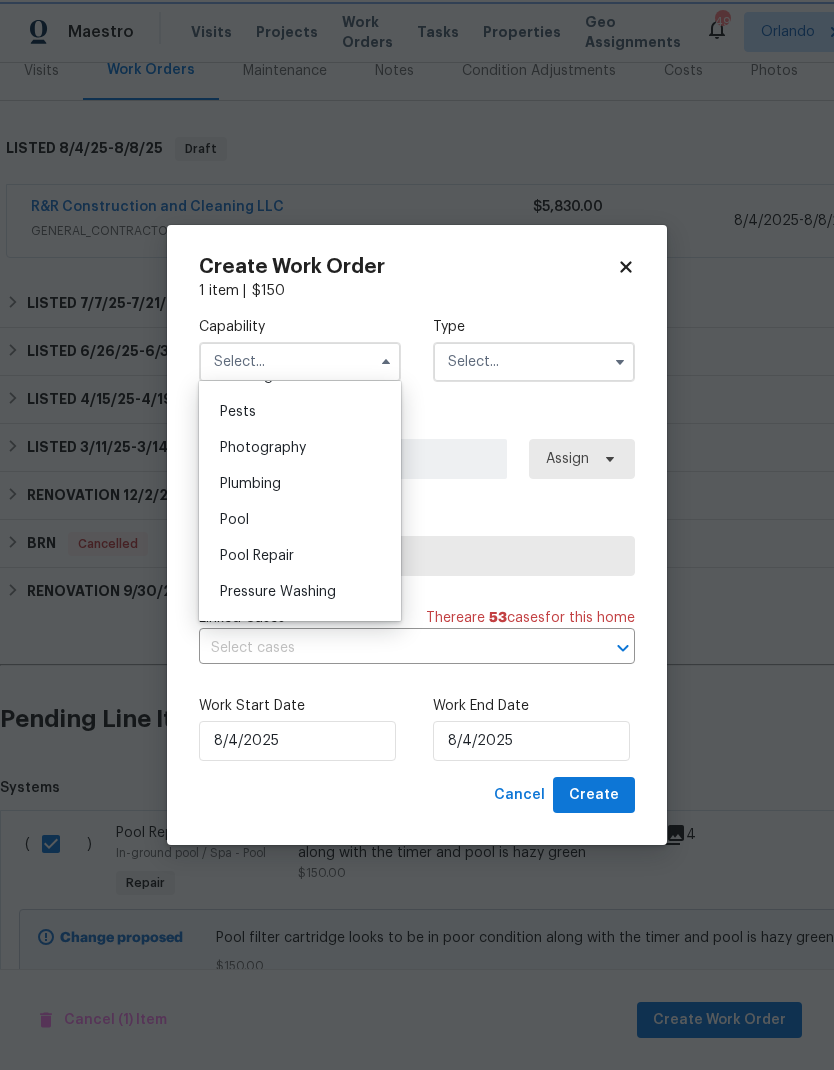 type on "Pool" 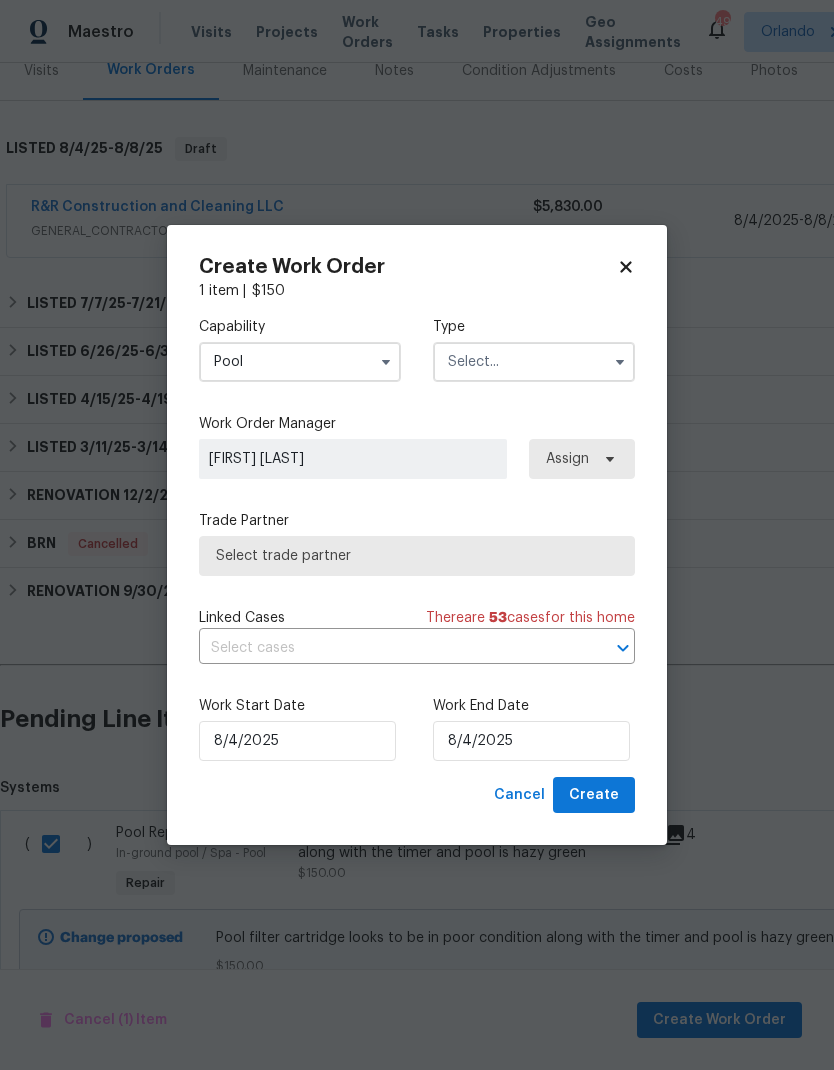 click at bounding box center [534, 362] 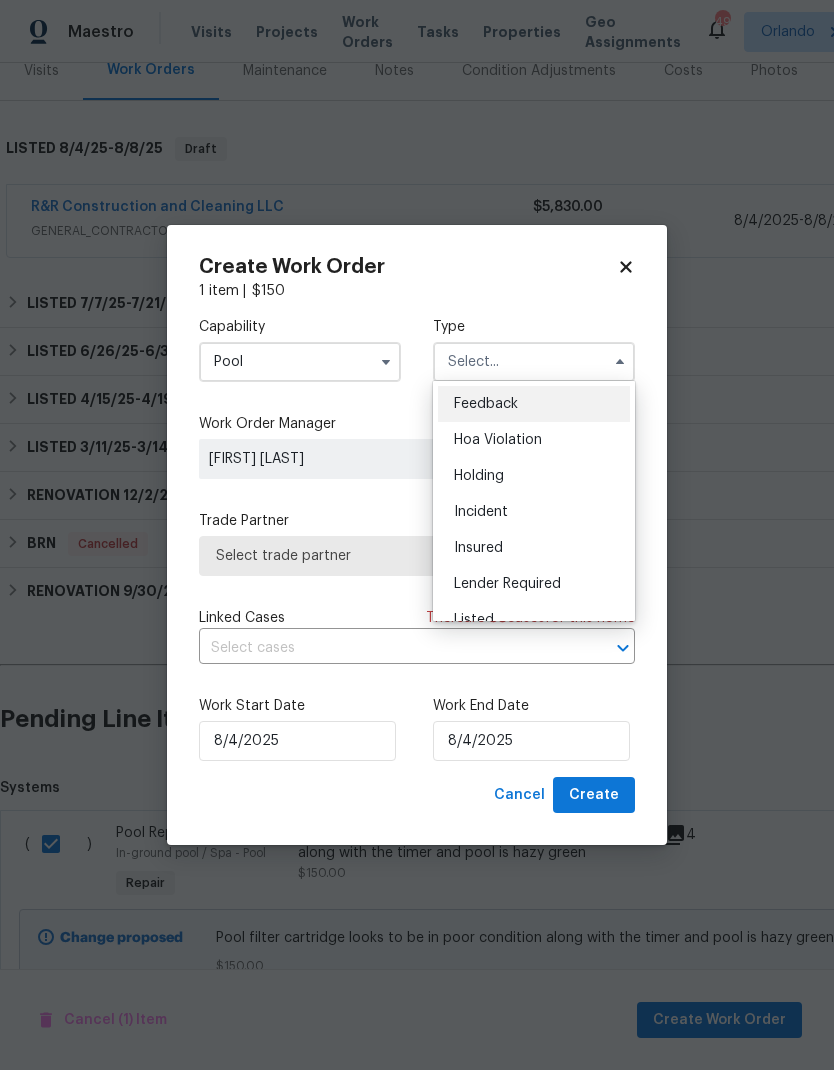 click on "Capability   Pool Type   Feedback Hoa Violation Holding Incident Insured Lender Required Listed Lite Lwod Maintenance Marketplace Other Preliminary Reit Renovation Renovation Resale Rework Sold Test" at bounding box center [417, 349] 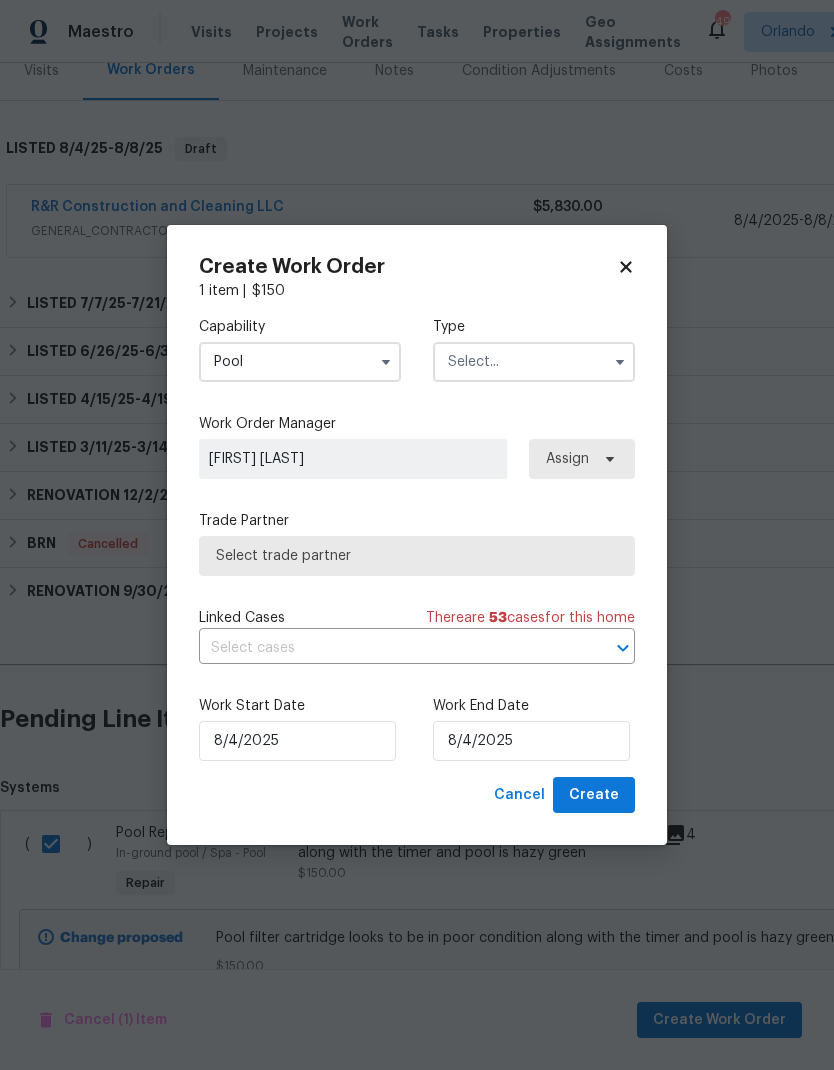 click at bounding box center (534, 362) 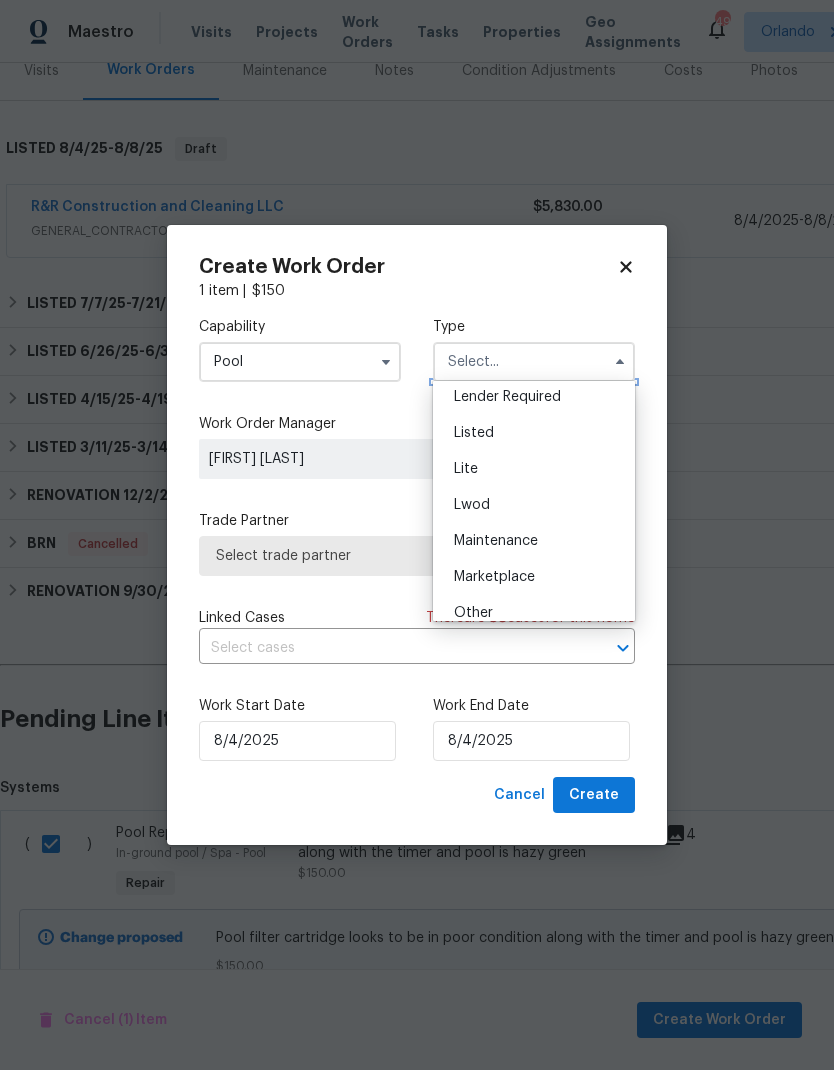 scroll, scrollTop: 175, scrollLeft: 0, axis: vertical 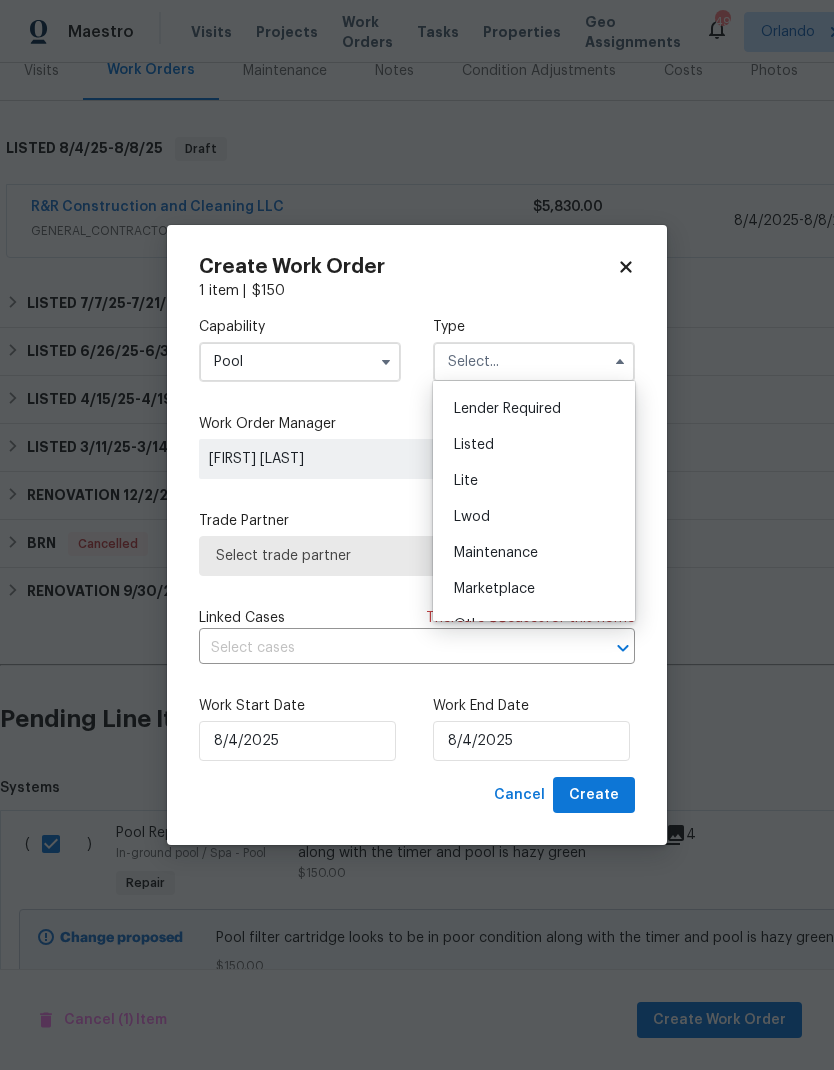 click on "Listed" at bounding box center [534, 445] 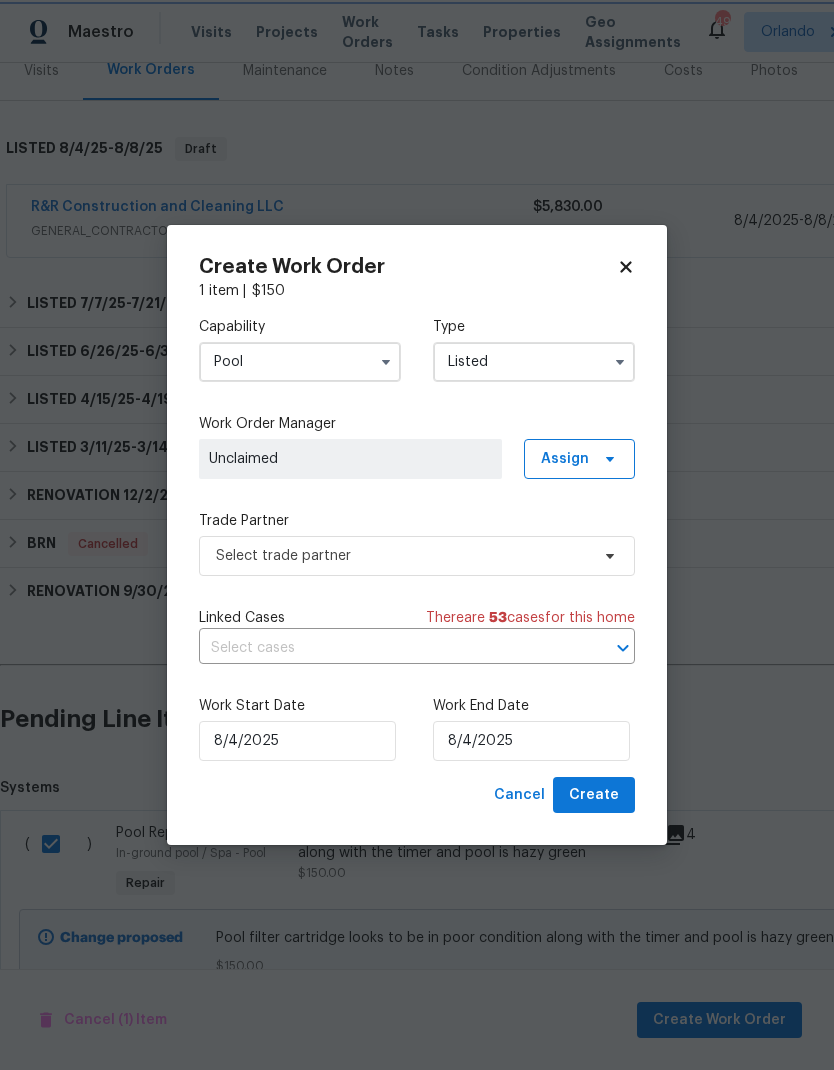 scroll, scrollTop: 0, scrollLeft: 0, axis: both 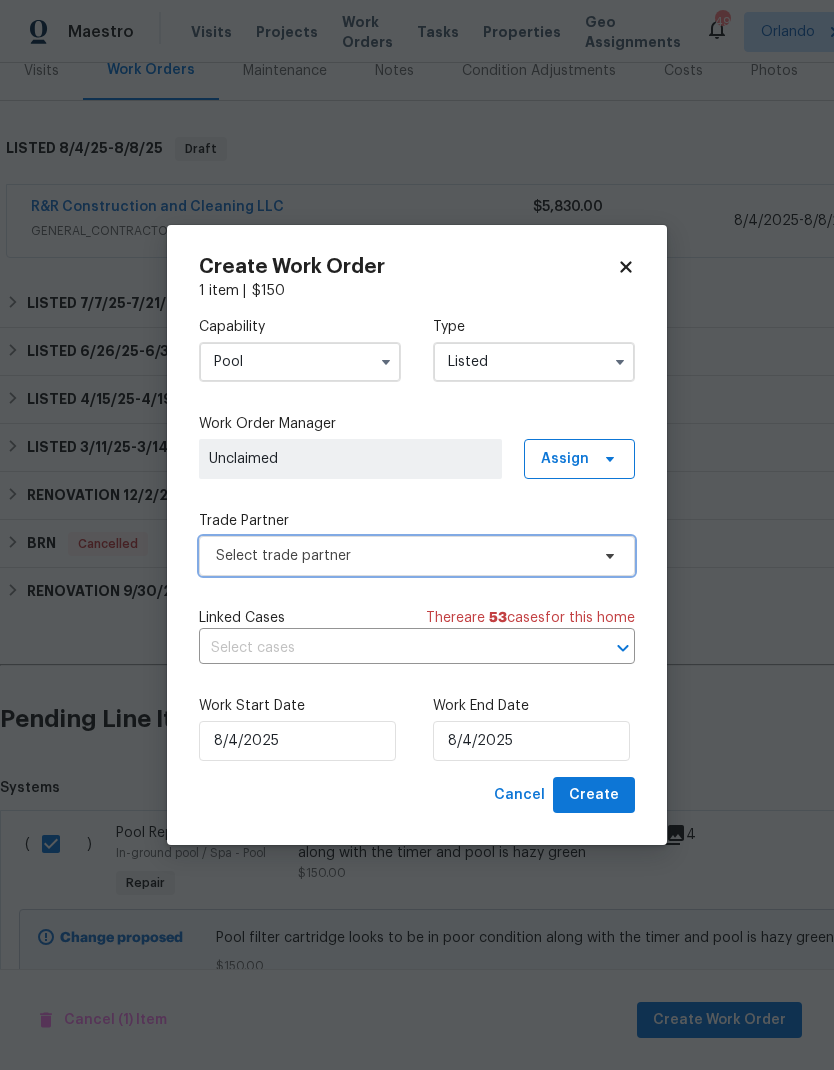 click on "Select trade partner" at bounding box center [417, 556] 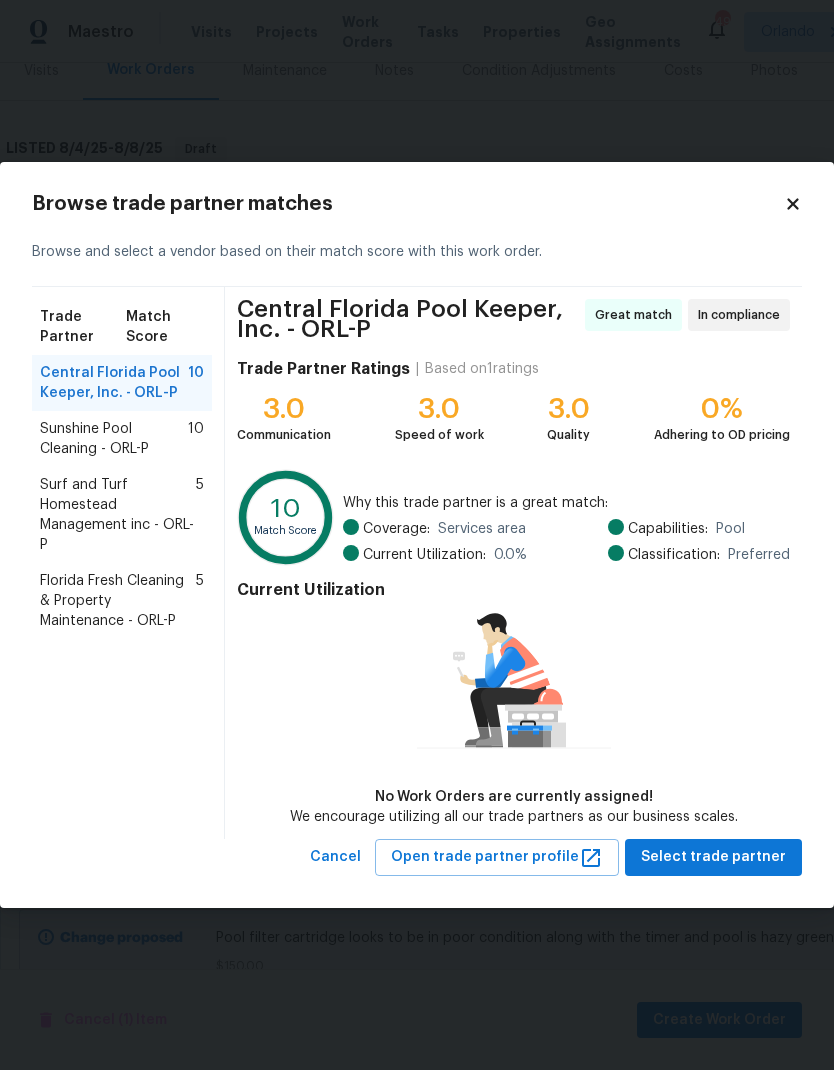click on "Sunshine Pool Cleaning - ORL-P" at bounding box center [114, 439] 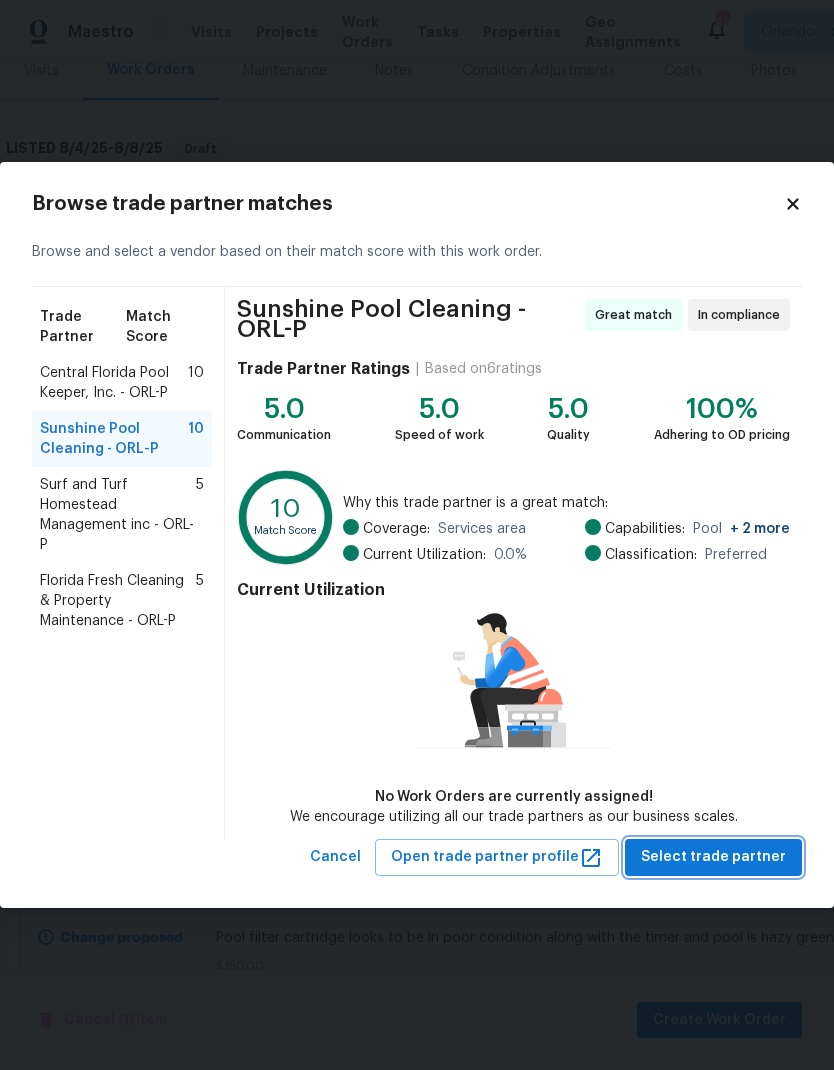 click on "Select trade partner" at bounding box center (713, 857) 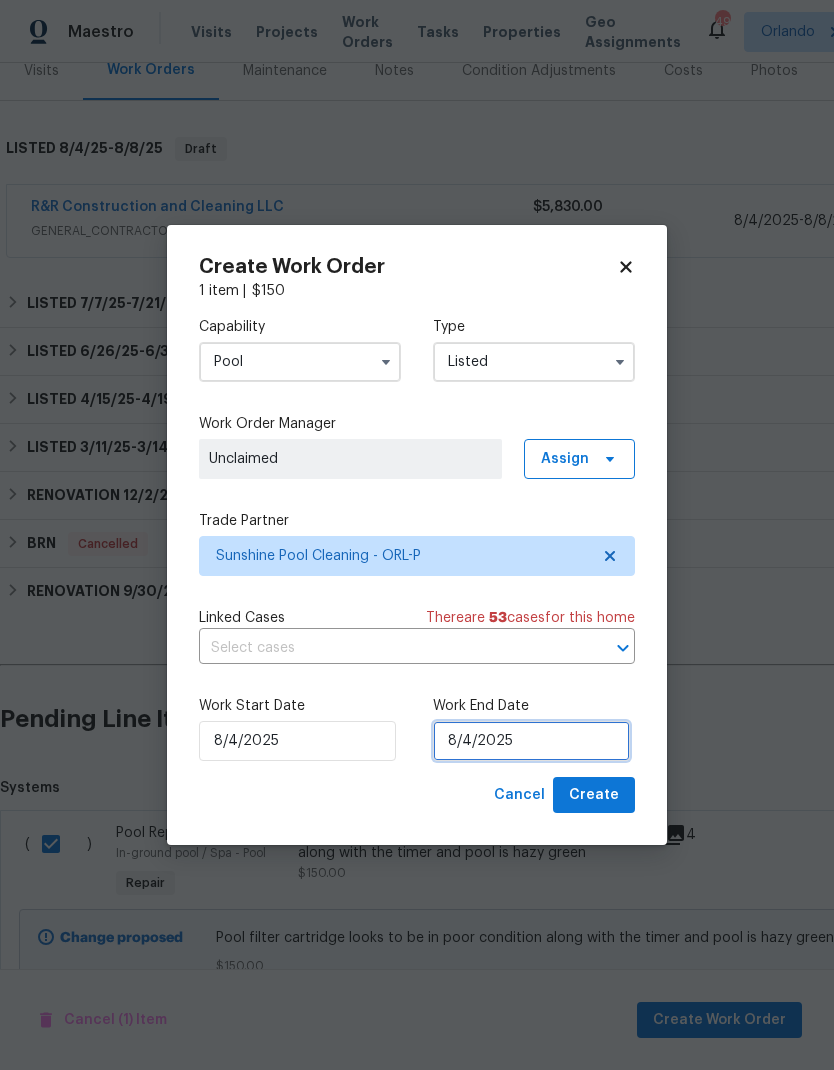 click on "8/4/2025" at bounding box center [531, 741] 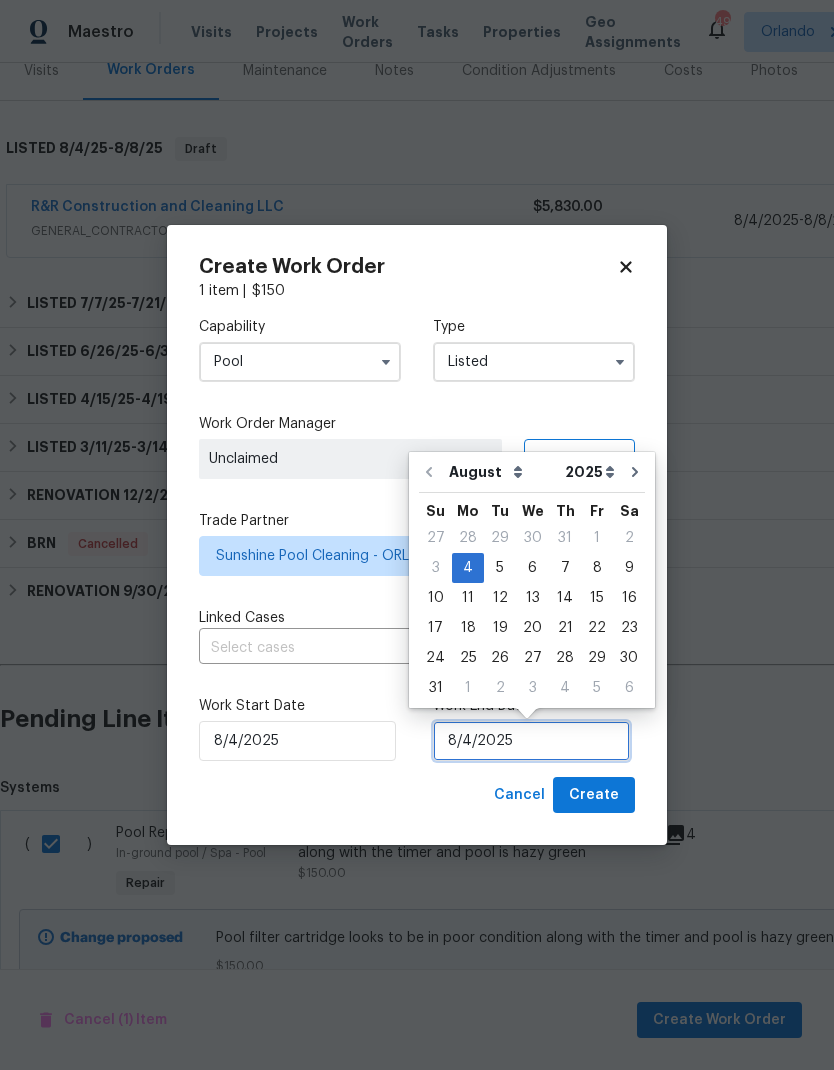 scroll, scrollTop: 8, scrollLeft: 0, axis: vertical 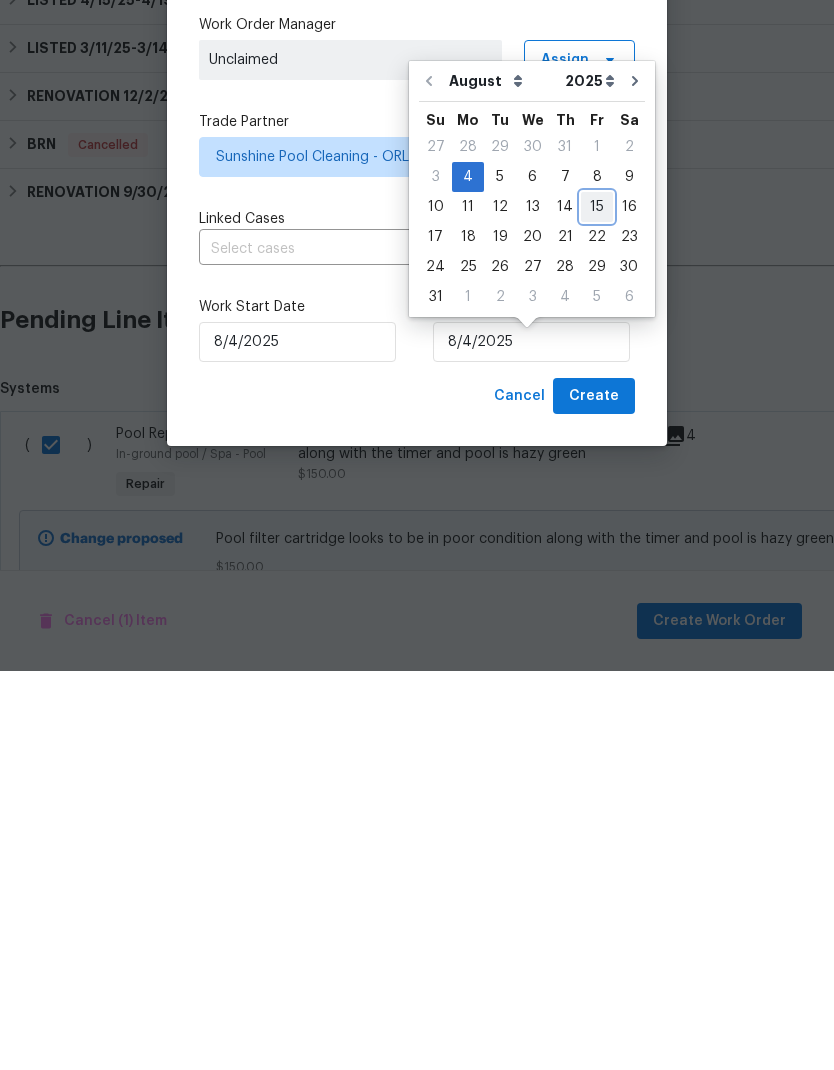 click on "15" at bounding box center [597, 606] 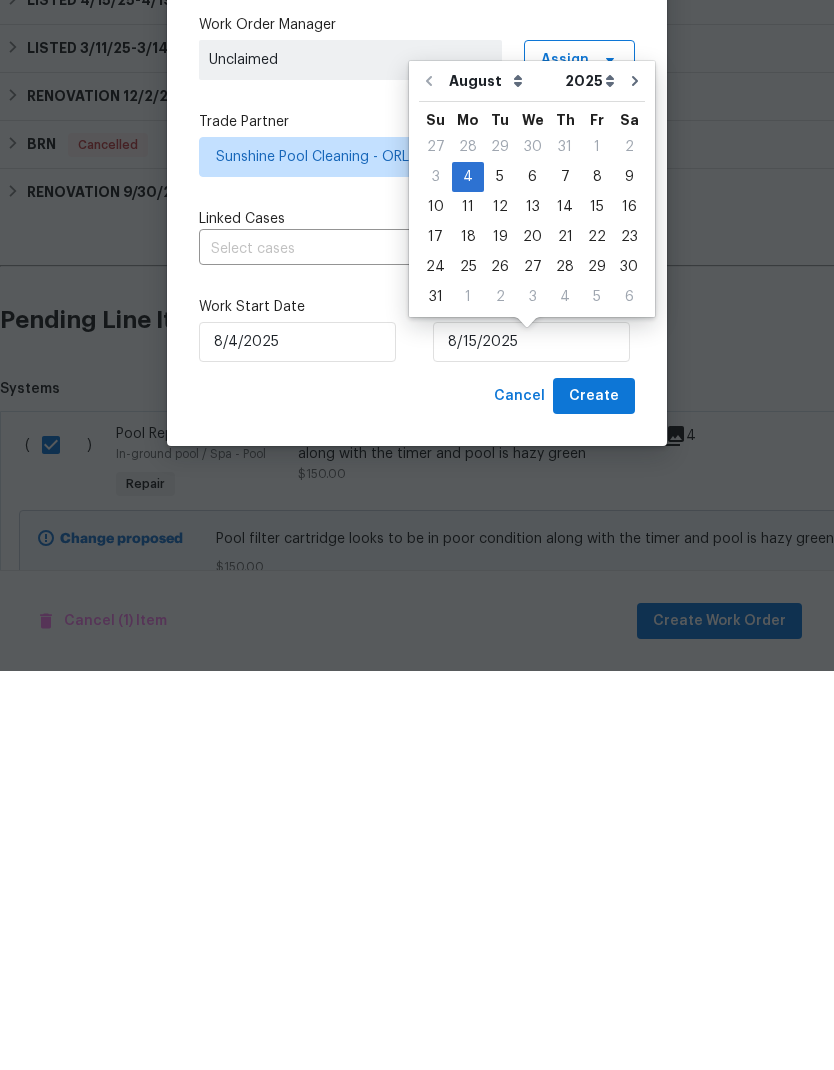 scroll, scrollTop: 80, scrollLeft: 0, axis: vertical 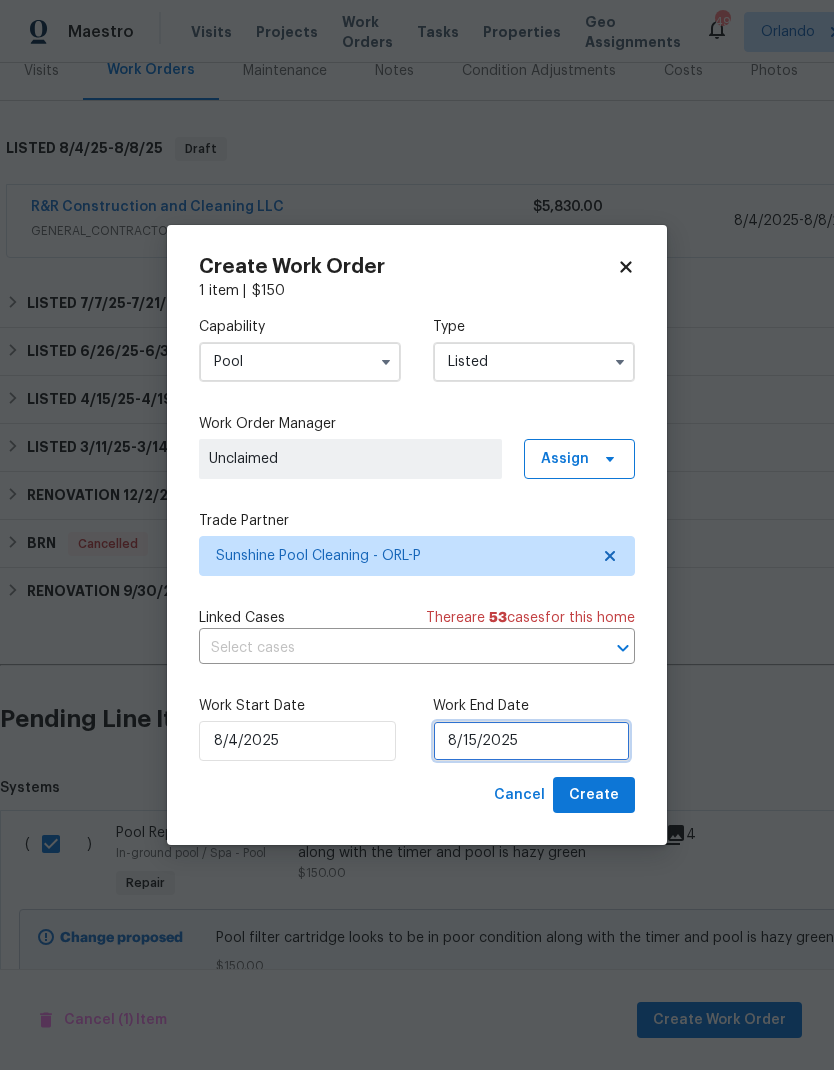 click on "8/15/2025" at bounding box center [531, 741] 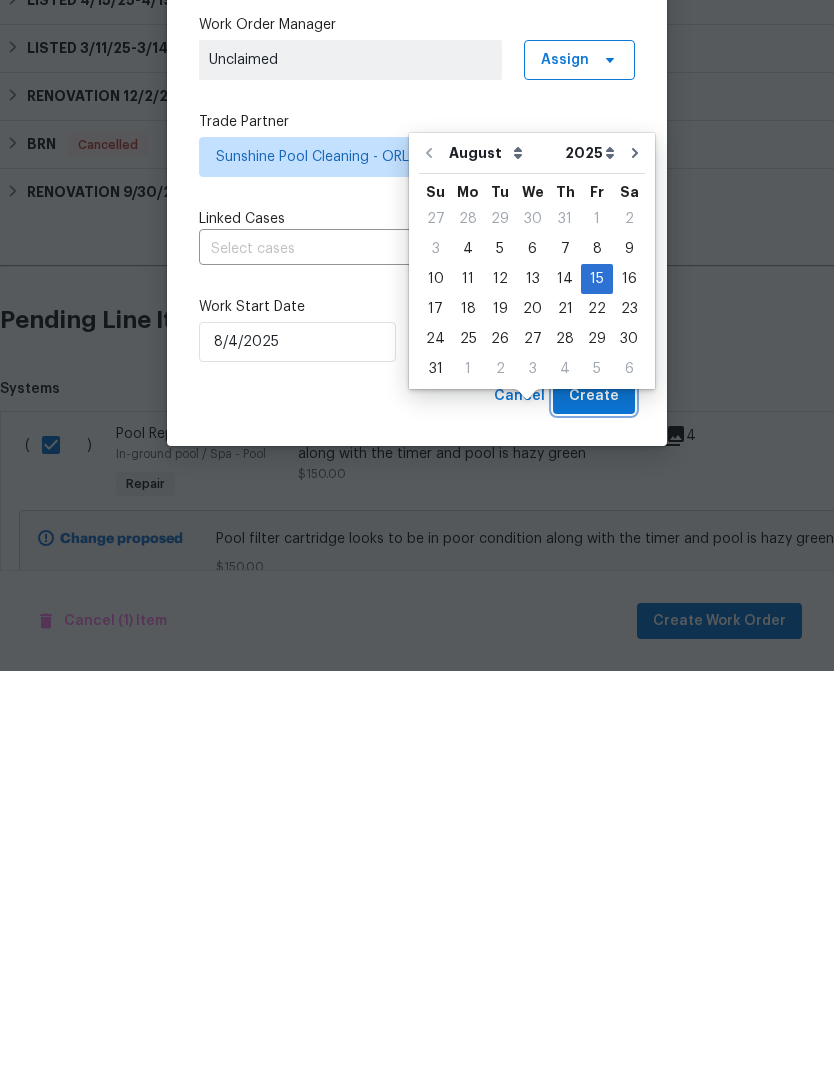 click on "Create" at bounding box center [594, 795] 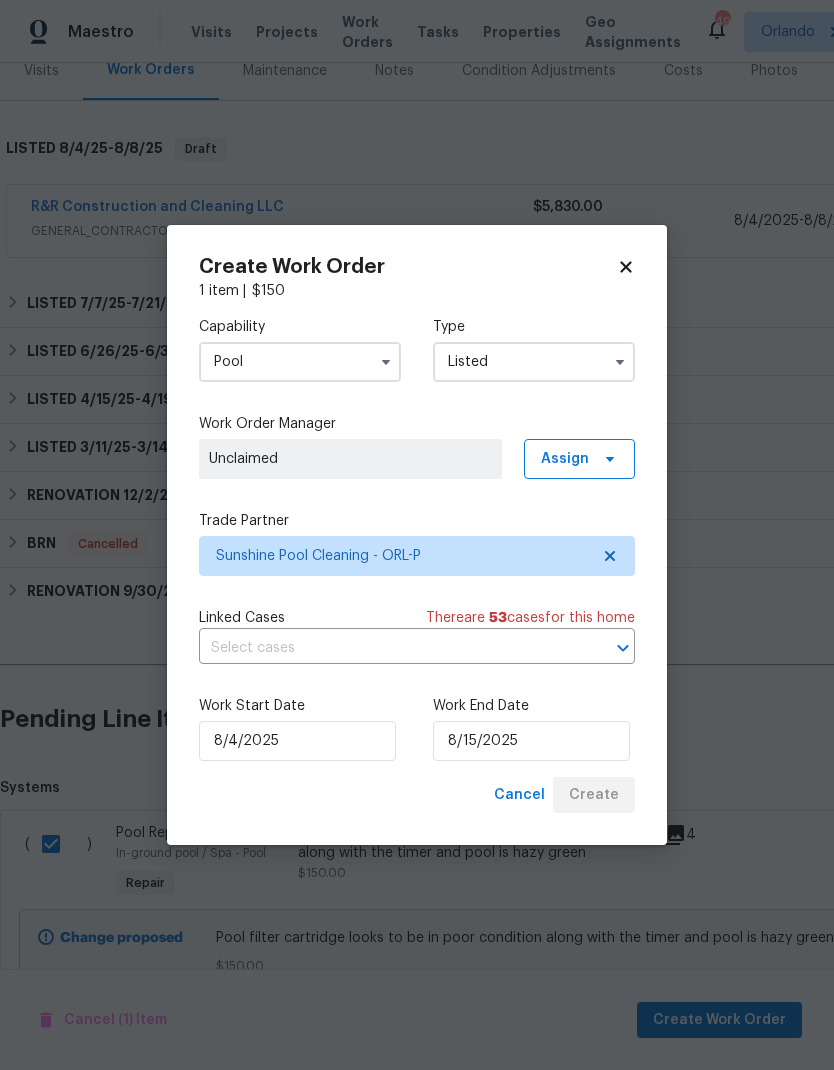 checkbox on "false" 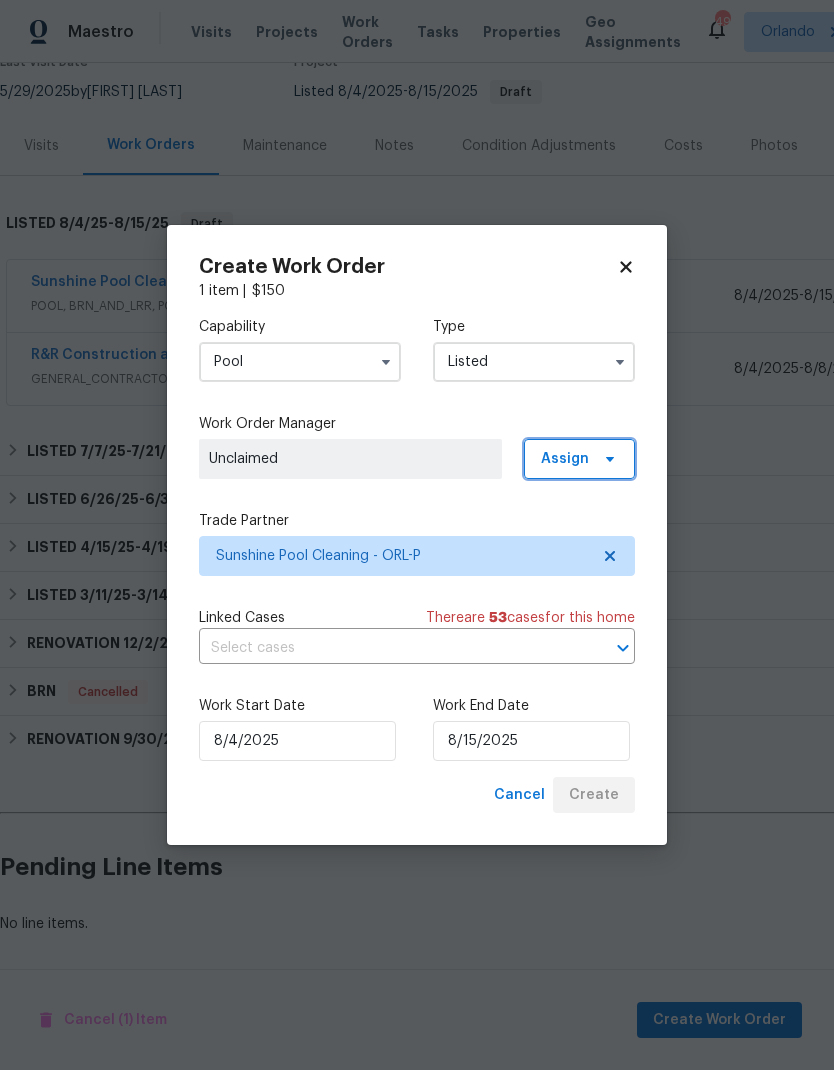 click on "Assign" at bounding box center (565, 459) 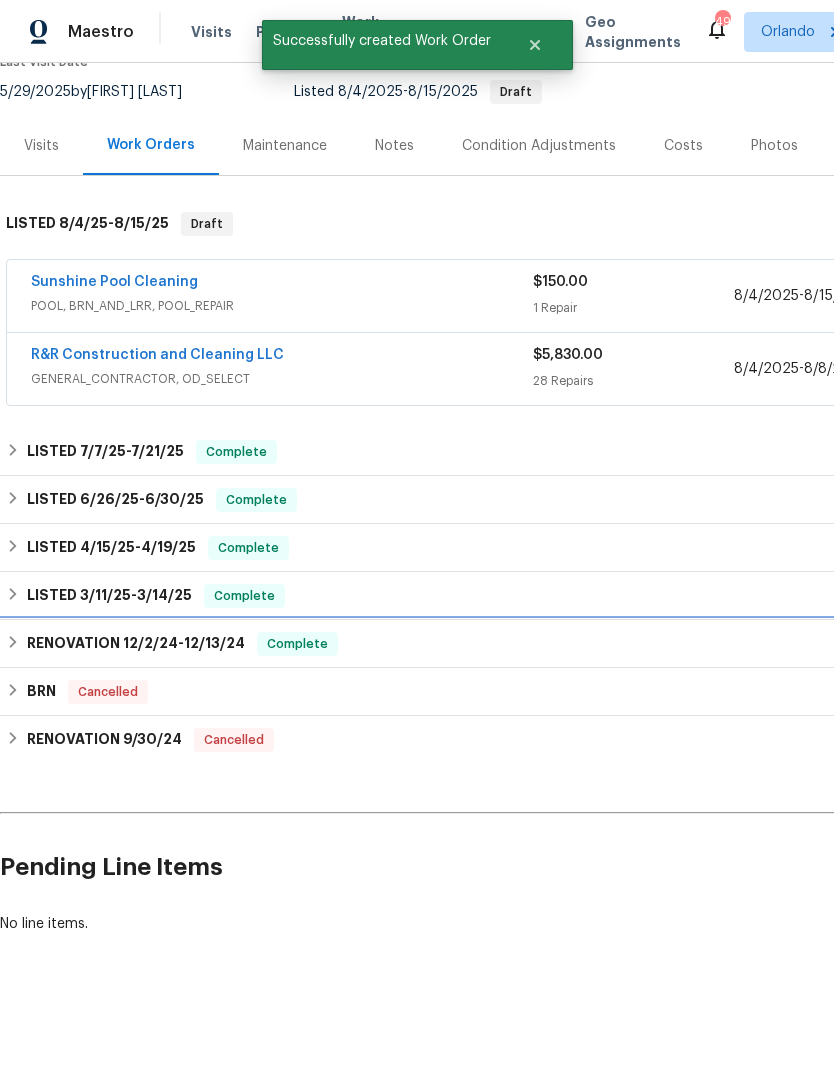 click on "RENOVATION   12/2/24  -  12/13/24 Complete" at bounding box center [565, 644] 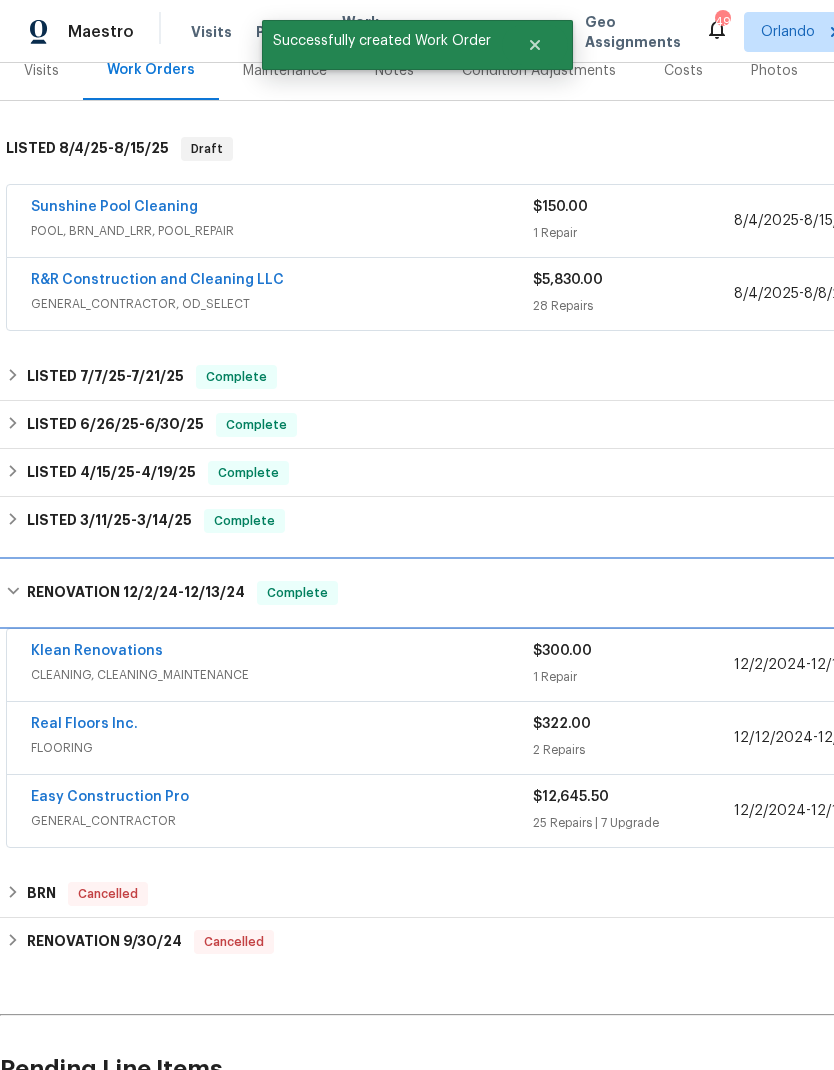 click on "Complete" at bounding box center [297, 593] 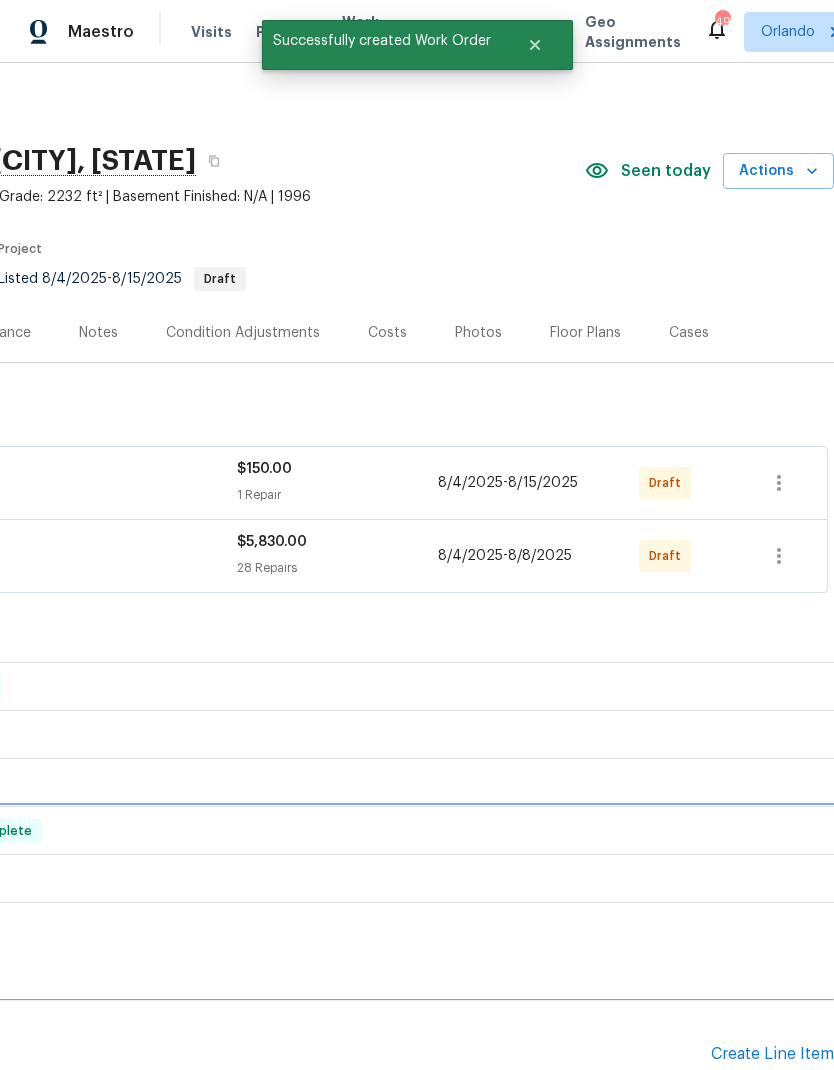 scroll, scrollTop: 0, scrollLeft: 296, axis: horizontal 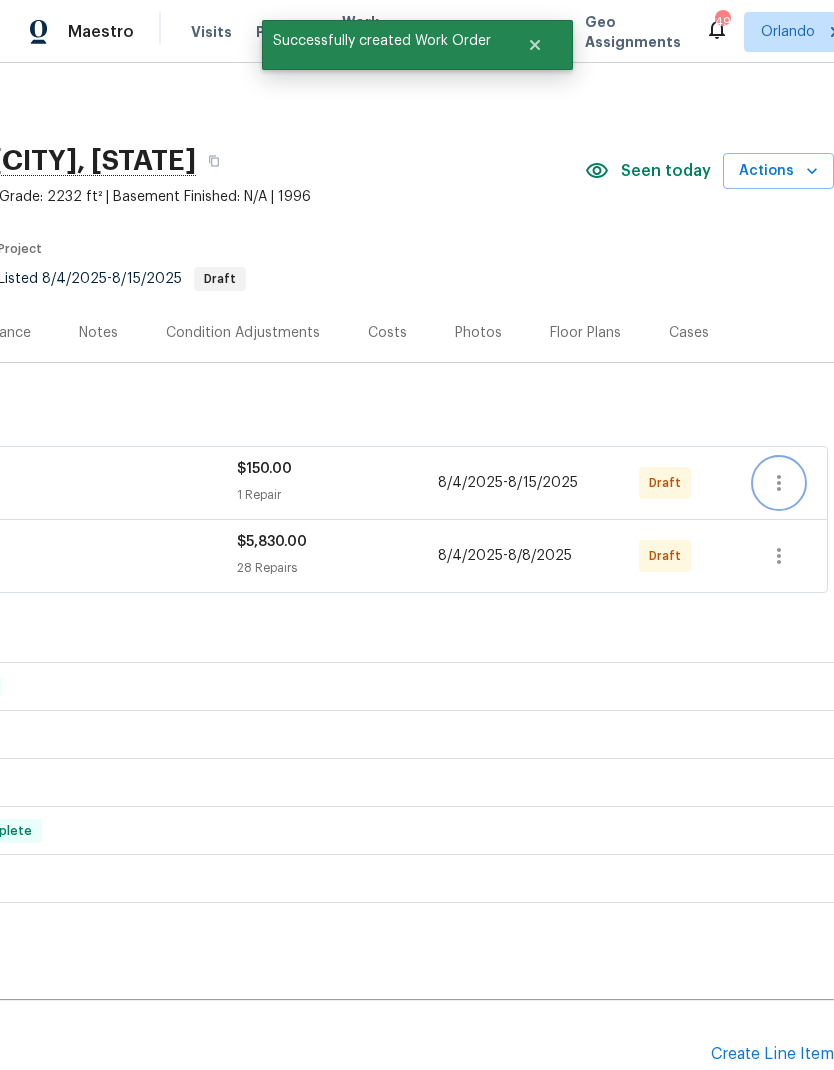 click at bounding box center (779, 483) 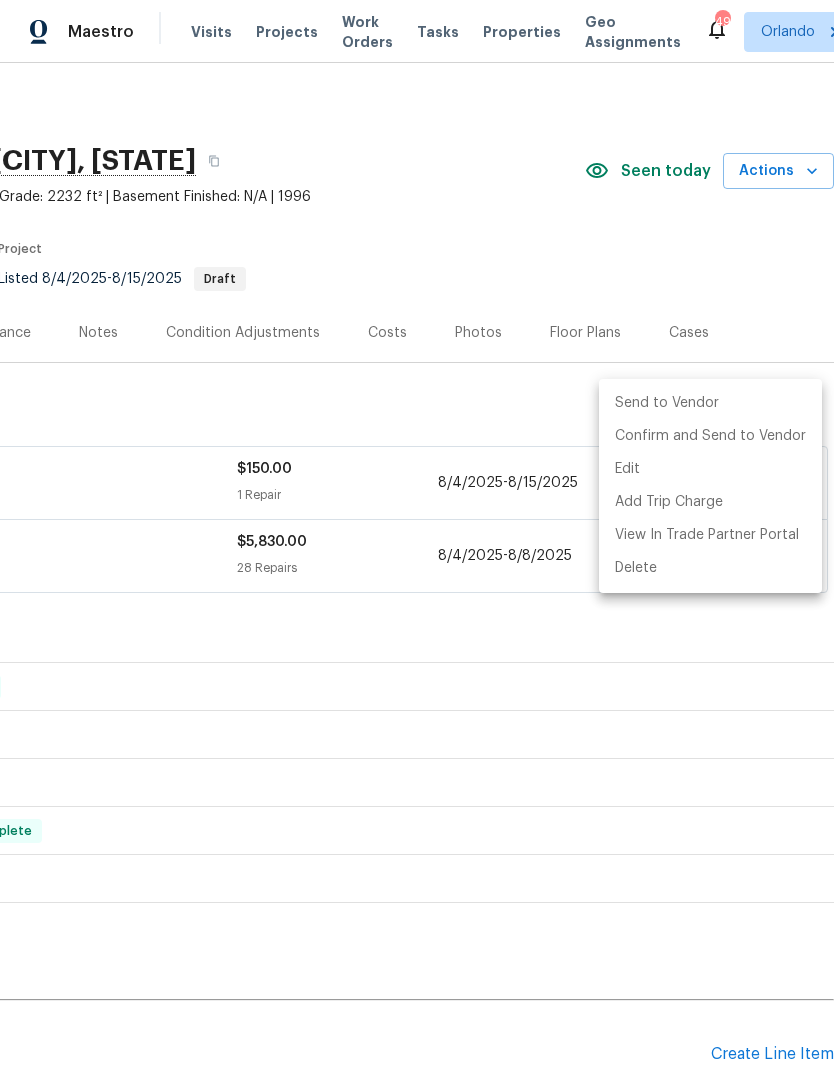 click on "Send to Vendor" at bounding box center (710, 403) 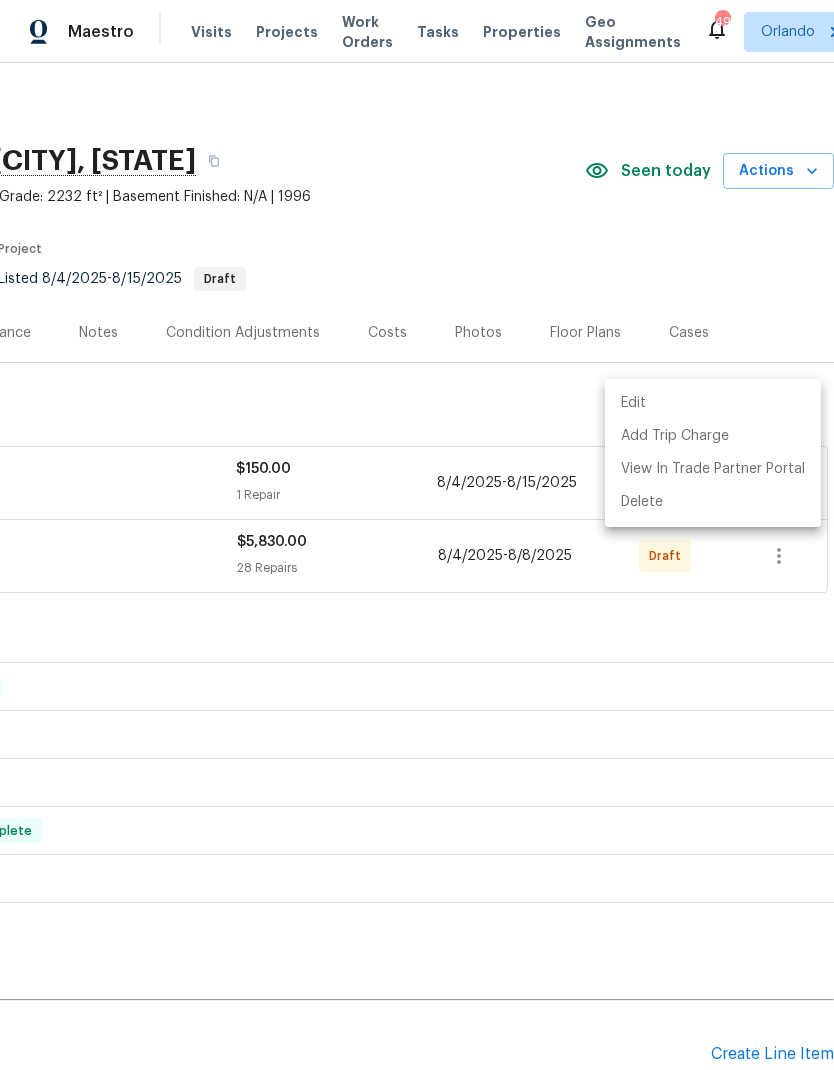 click at bounding box center [417, 535] 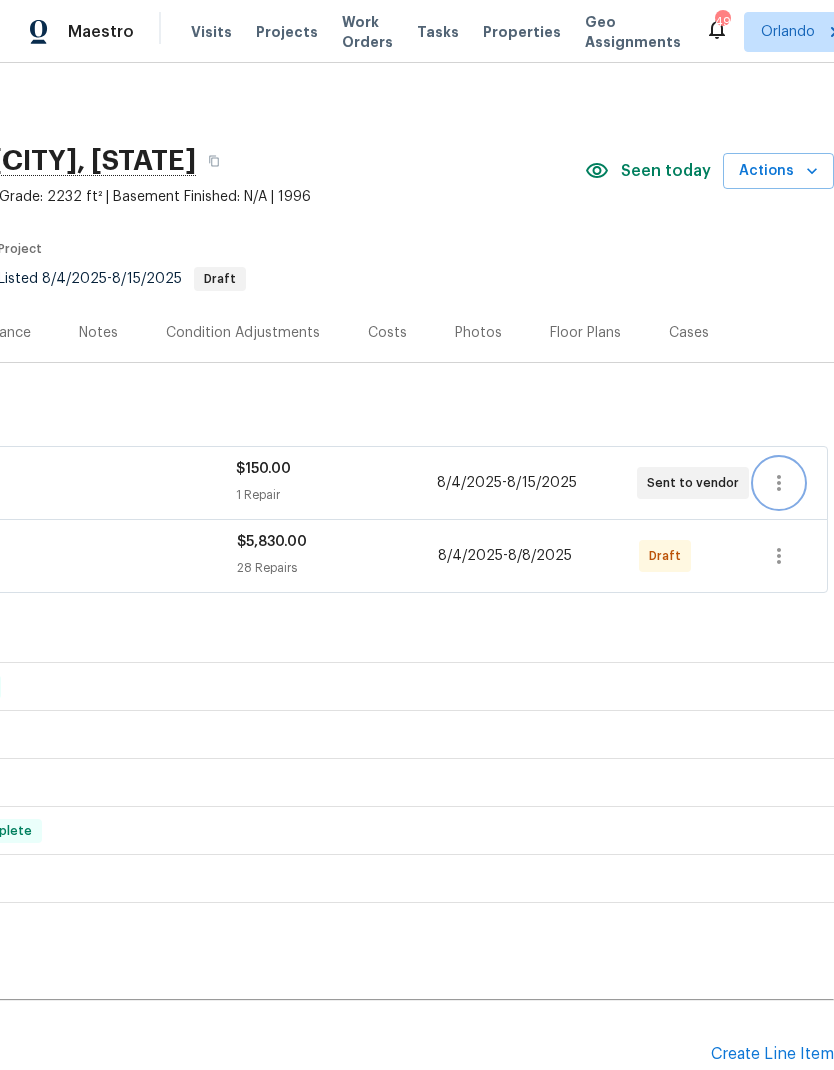 scroll, scrollTop: 0, scrollLeft: 296, axis: horizontal 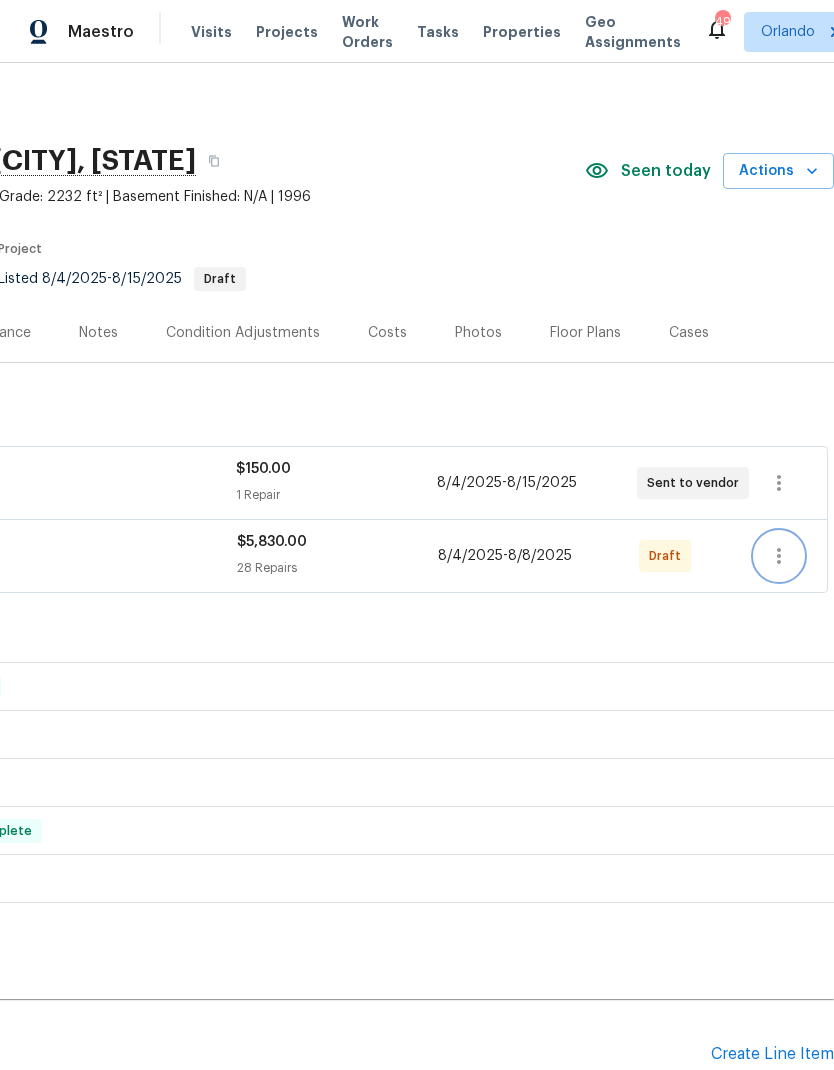 click at bounding box center [779, 556] 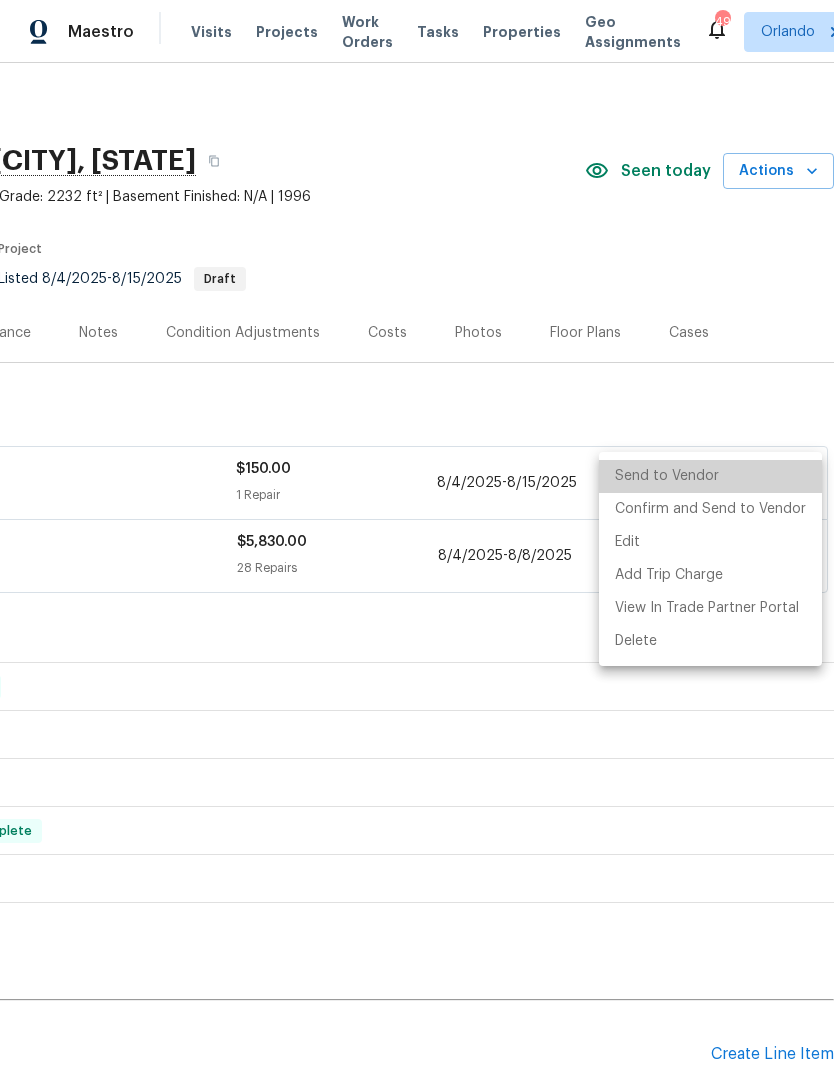 click on "Send to Vendor" at bounding box center (710, 476) 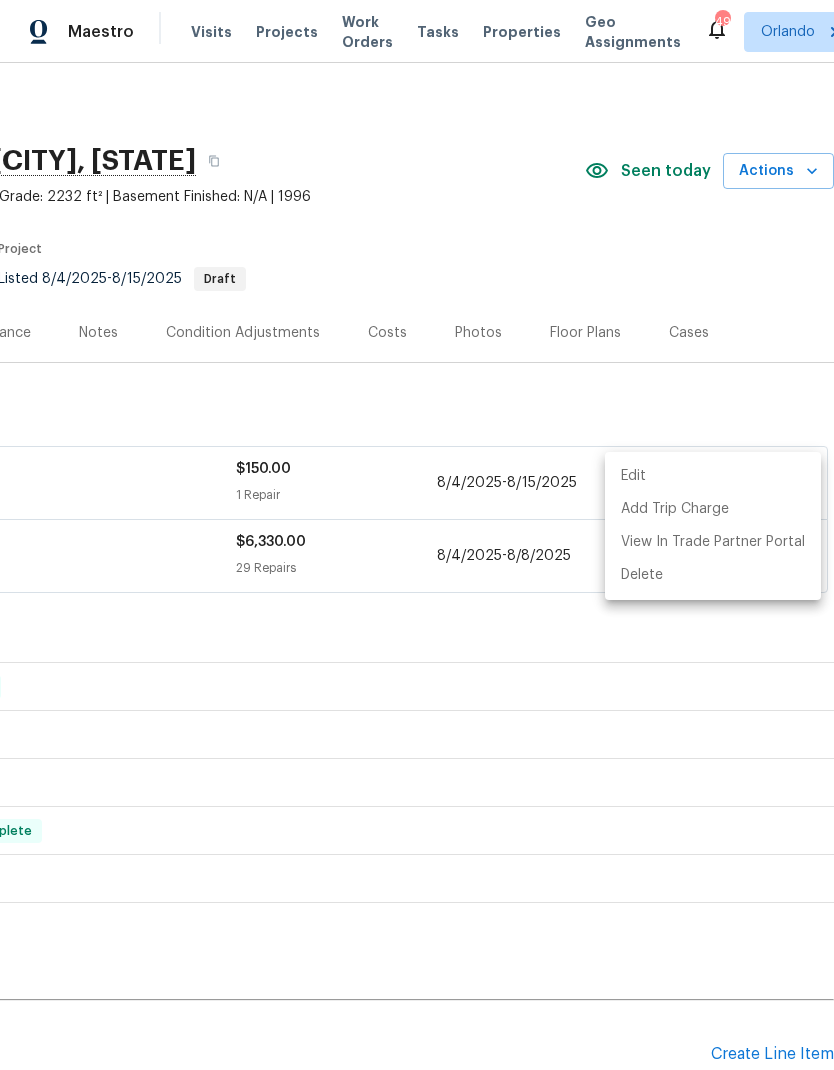 click at bounding box center (417, 535) 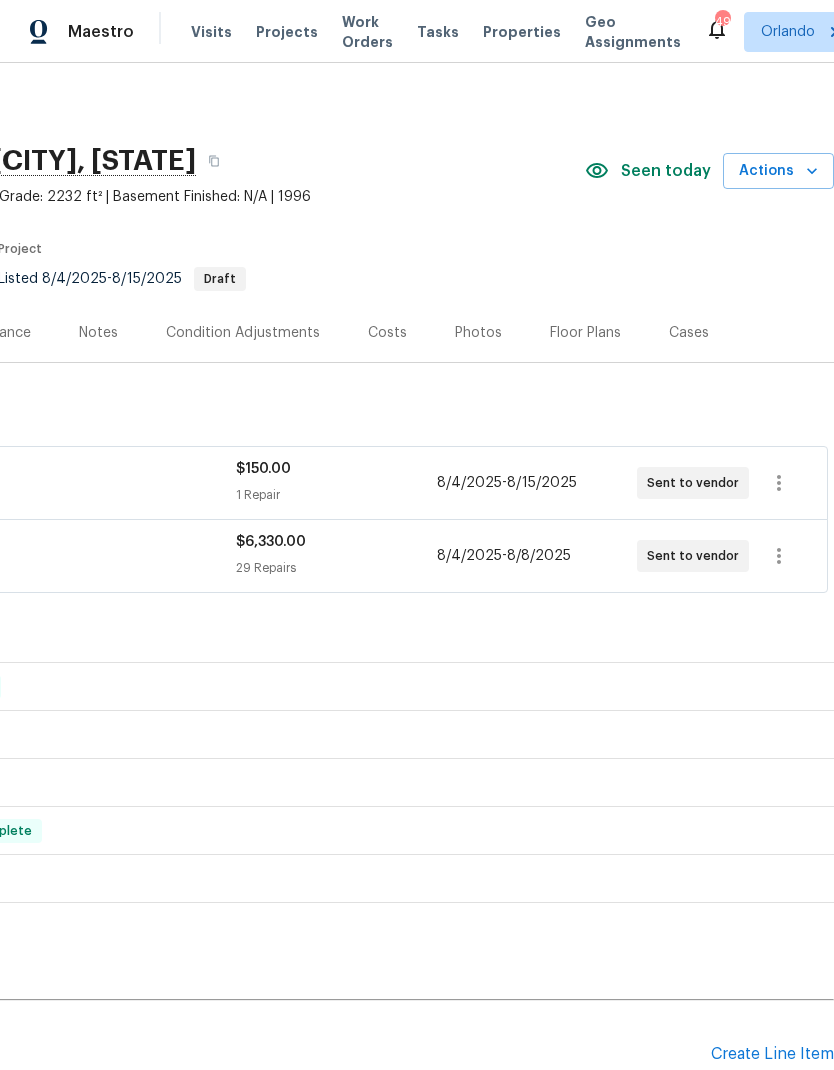 click on "Cases" at bounding box center (689, 332) 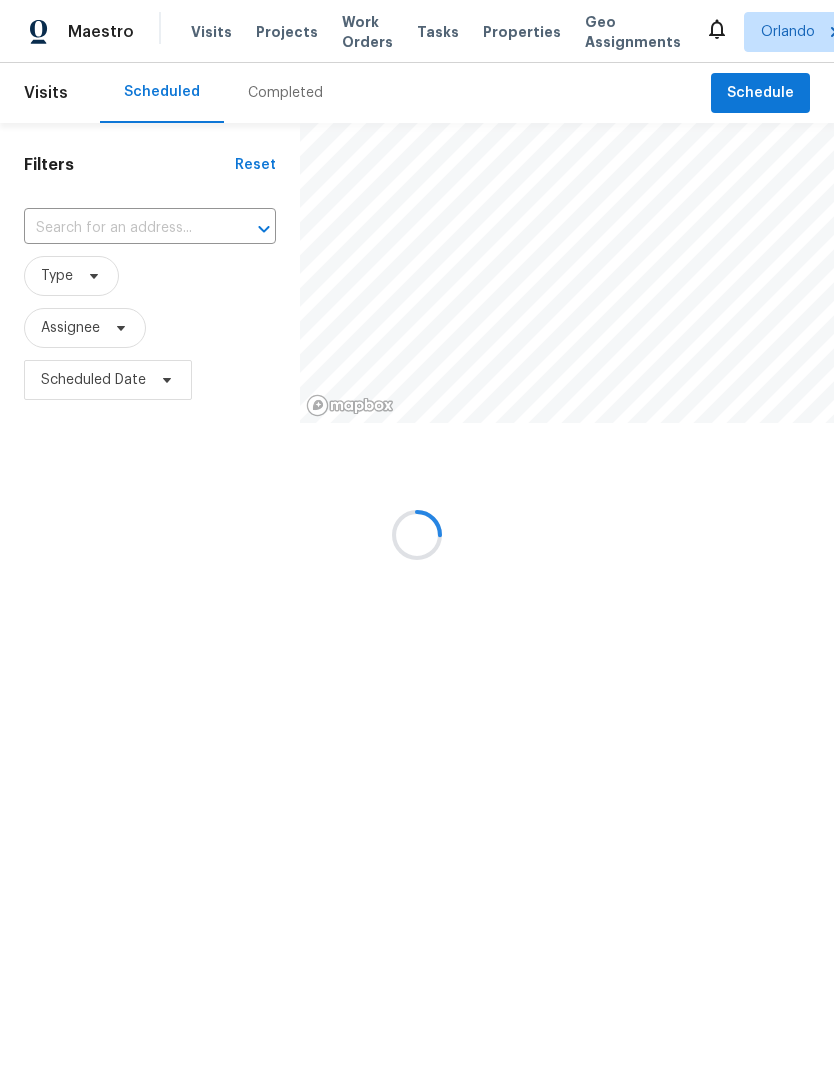 scroll, scrollTop: 0, scrollLeft: 0, axis: both 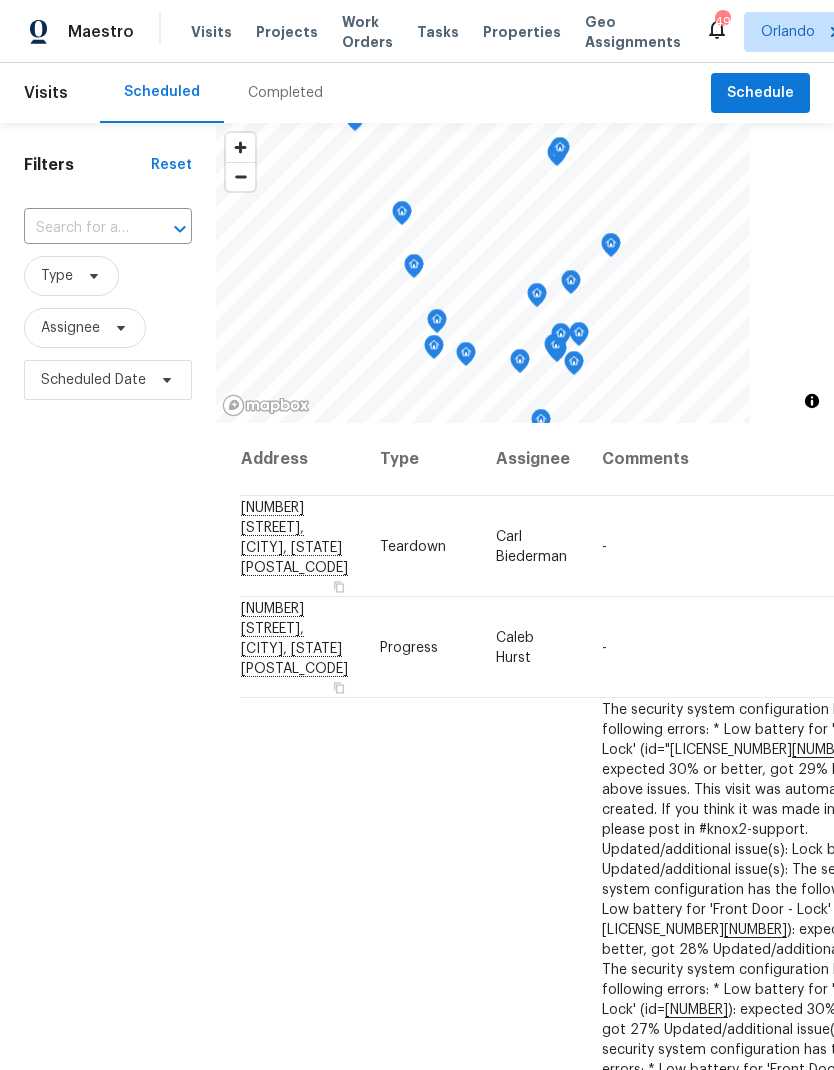 click on "Work Orders" at bounding box center (367, 32) 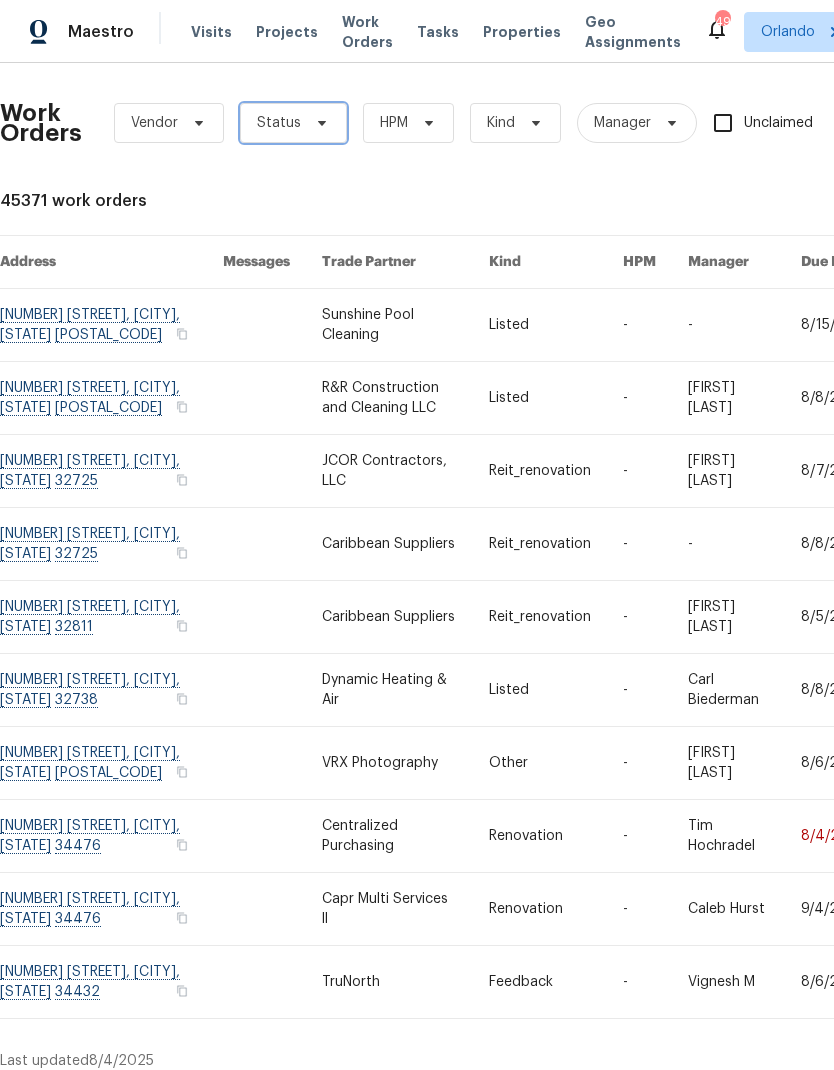 click 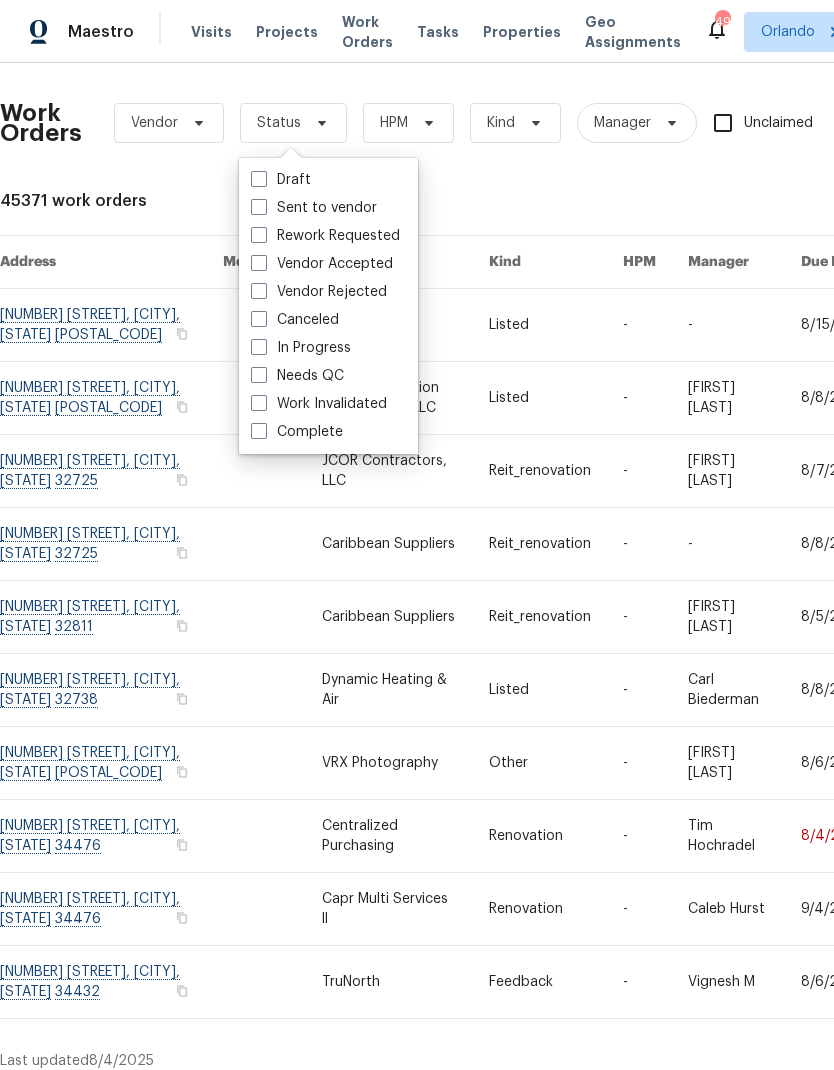 click on "Needs QC" at bounding box center [328, 376] 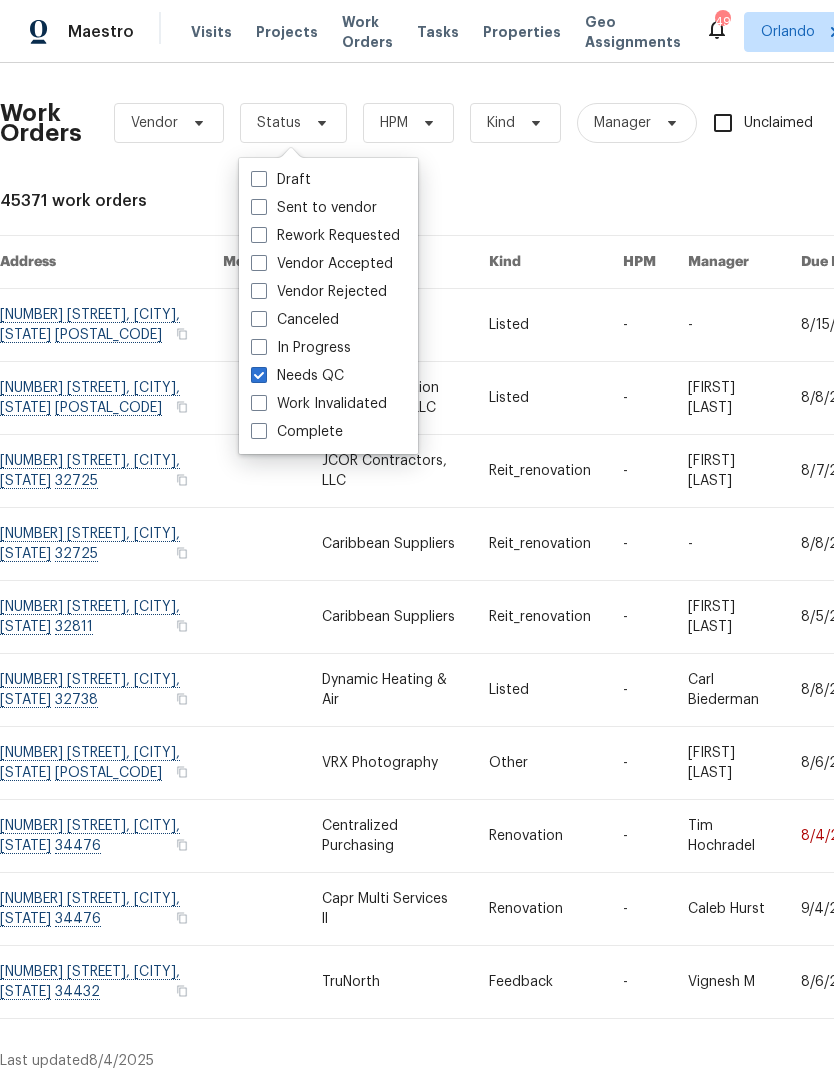 checkbox on "true" 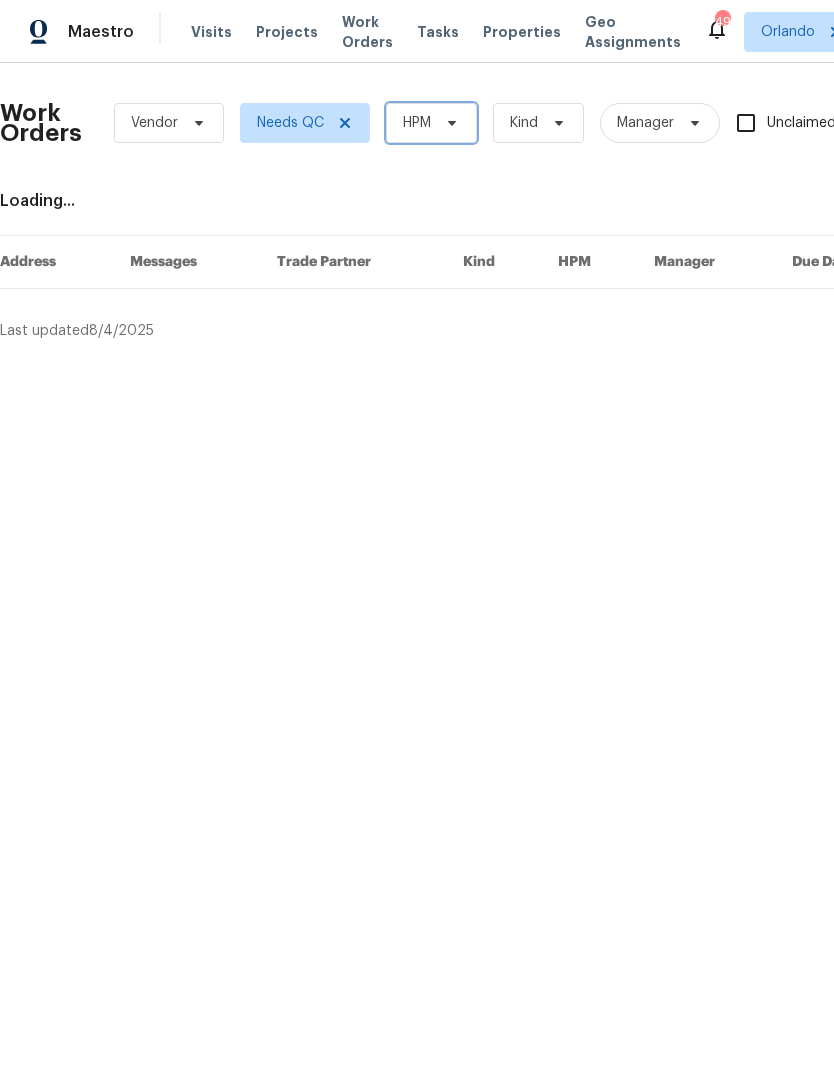 click on "HPM" at bounding box center [431, 123] 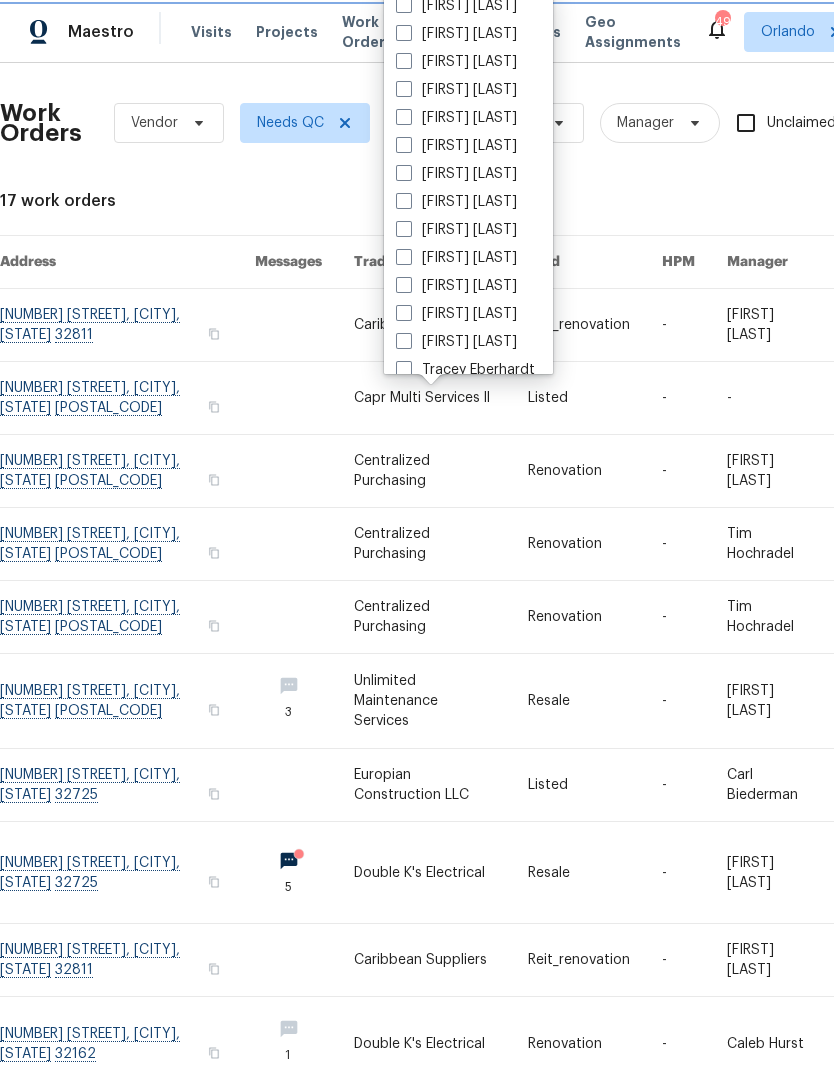 scroll, scrollTop: 207, scrollLeft: 0, axis: vertical 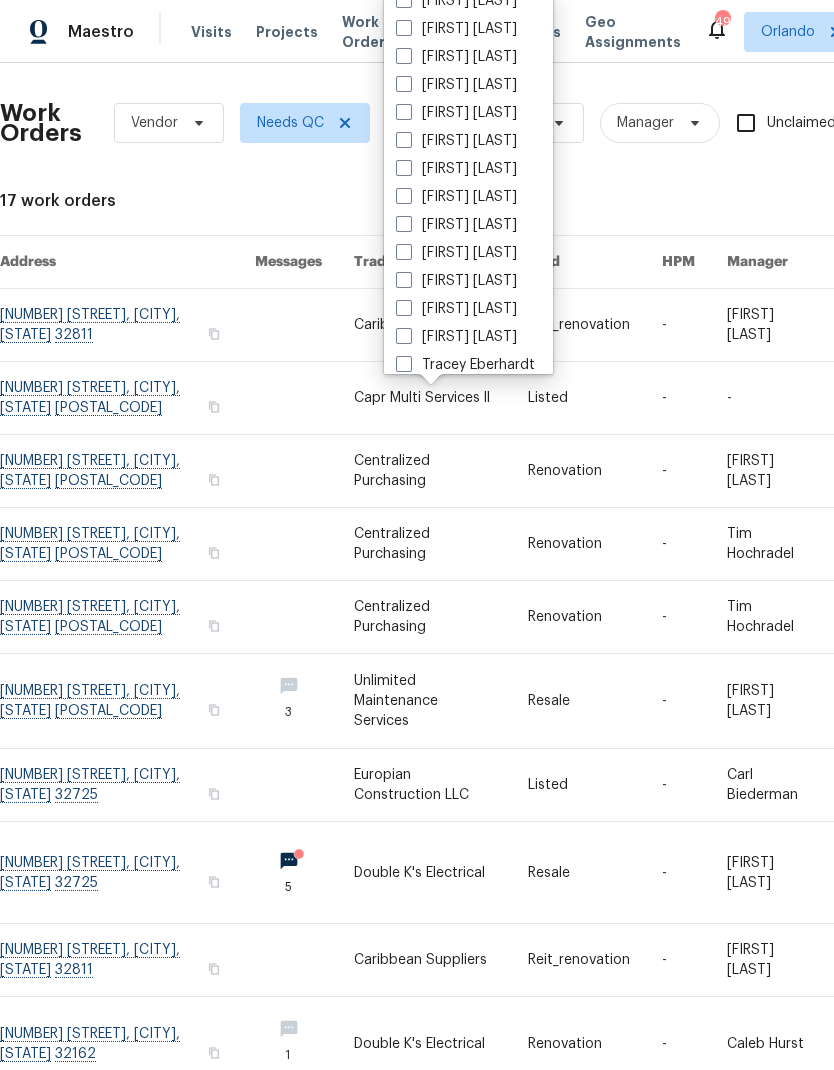 click on "Todd Cowart" at bounding box center (468, 309) 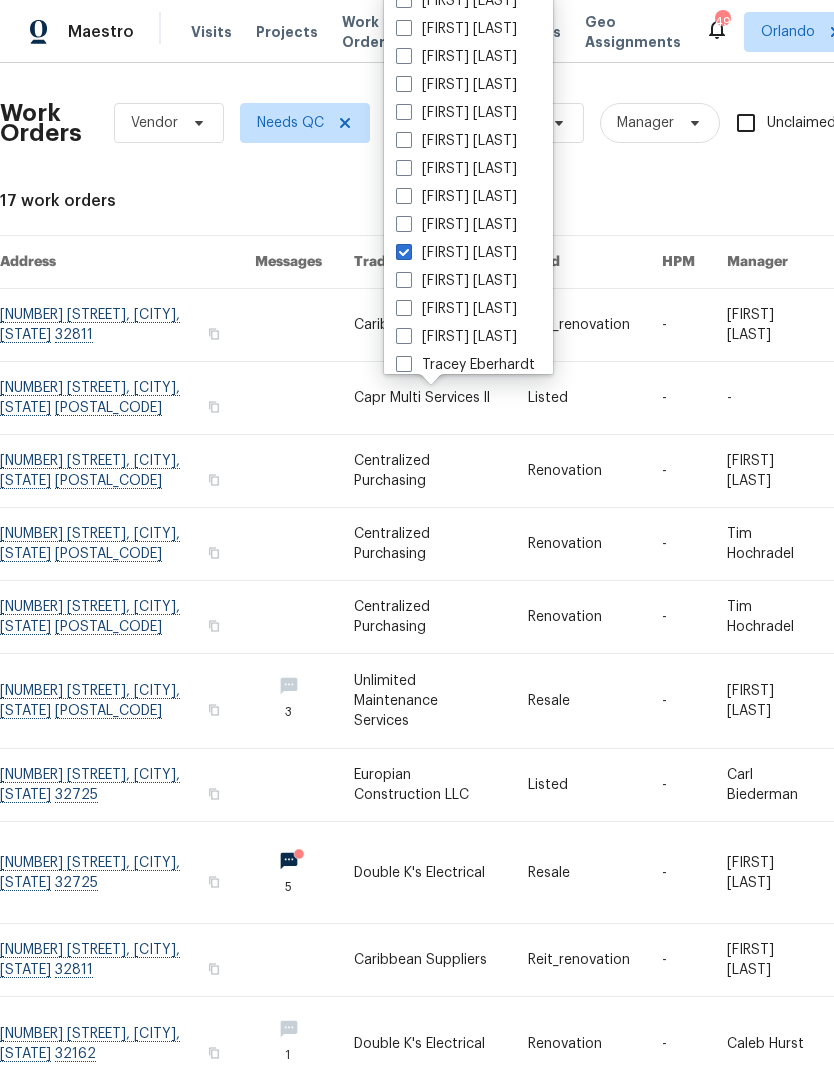 checkbox on "true" 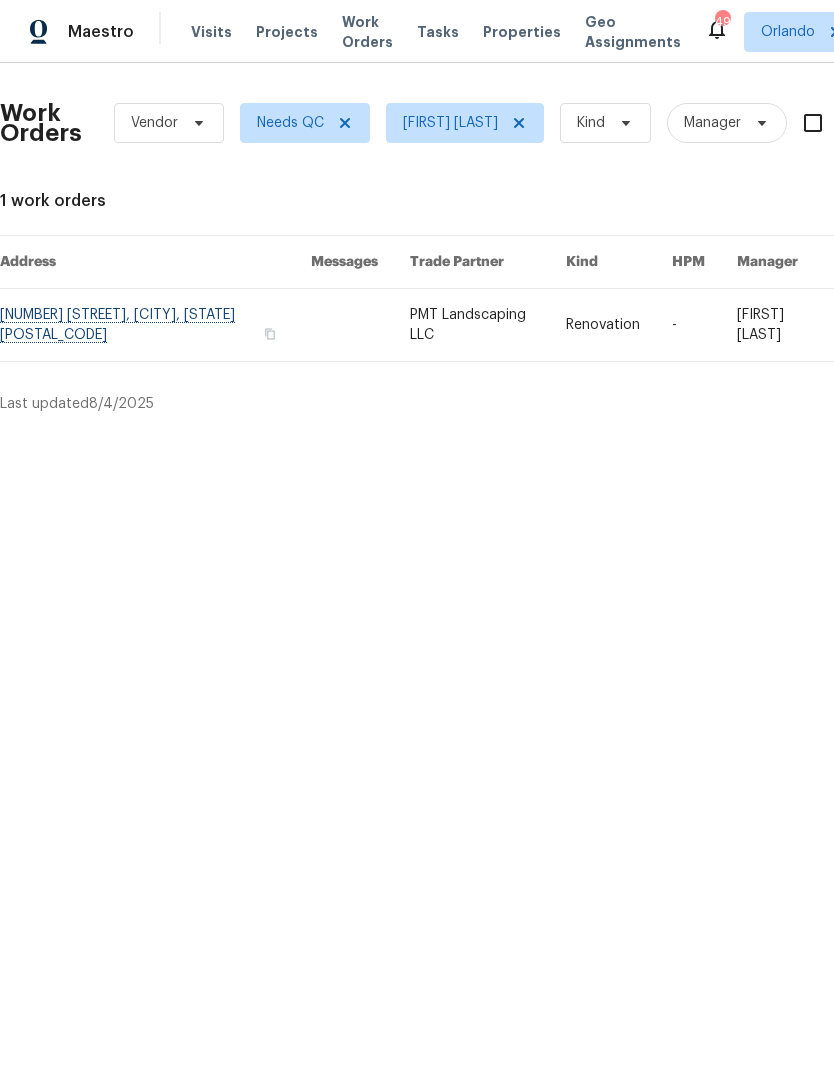 click at bounding box center [619, 325] 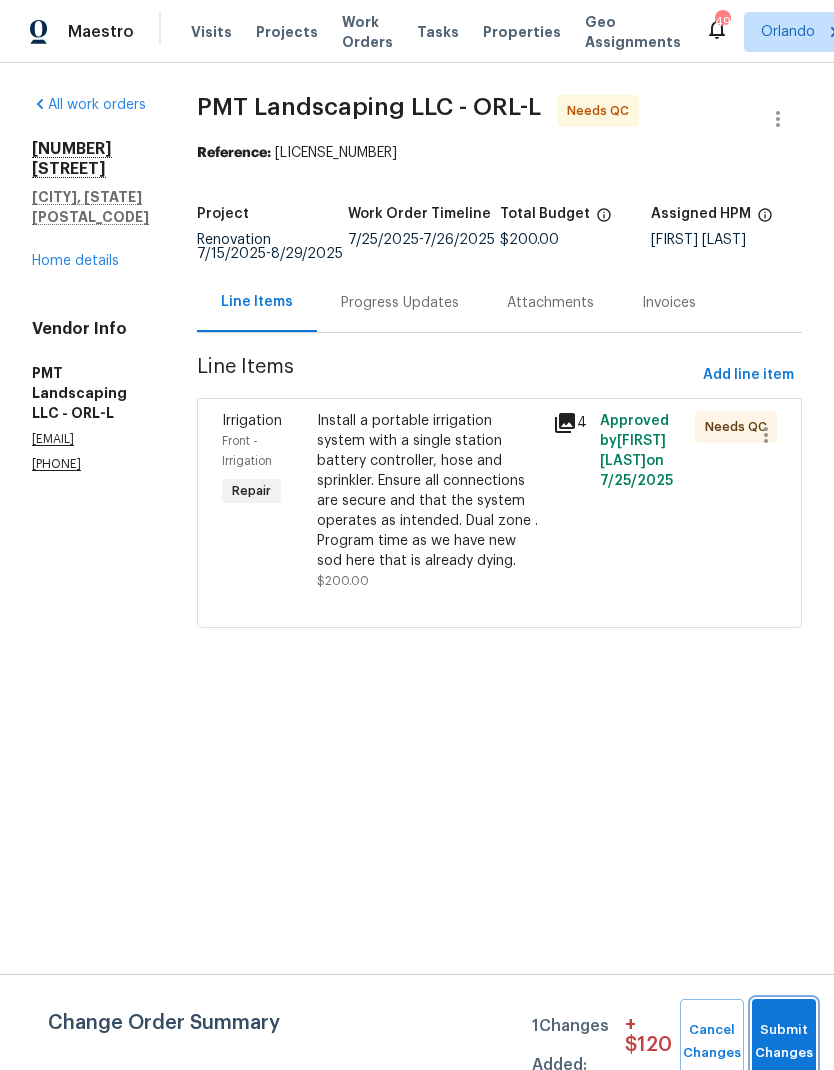 click on "Submit Changes" at bounding box center [784, 1042] 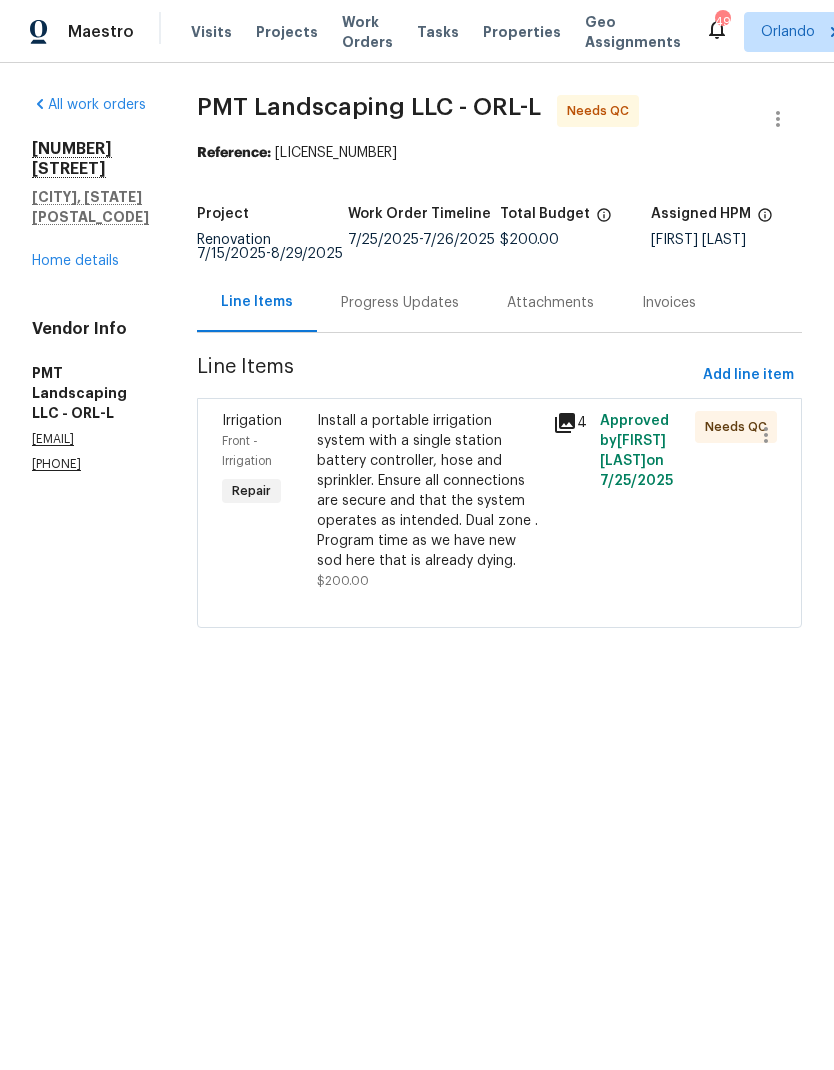 click on "Install a portable irrigation system with a single station battery controller, hose and sprinkler. Ensure all connections are secure and that the system operates as intended. Dual zone
. Program time as we have new sod here that is already dying." at bounding box center (429, 491) 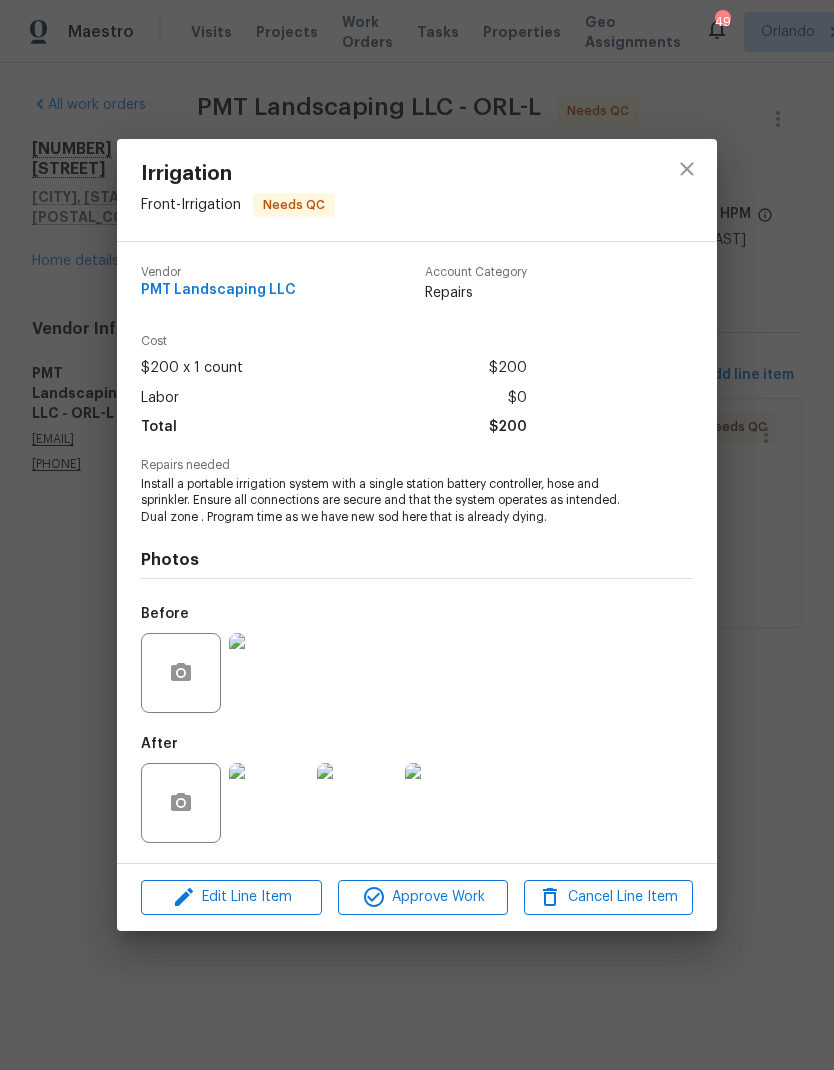 click at bounding box center [269, 803] 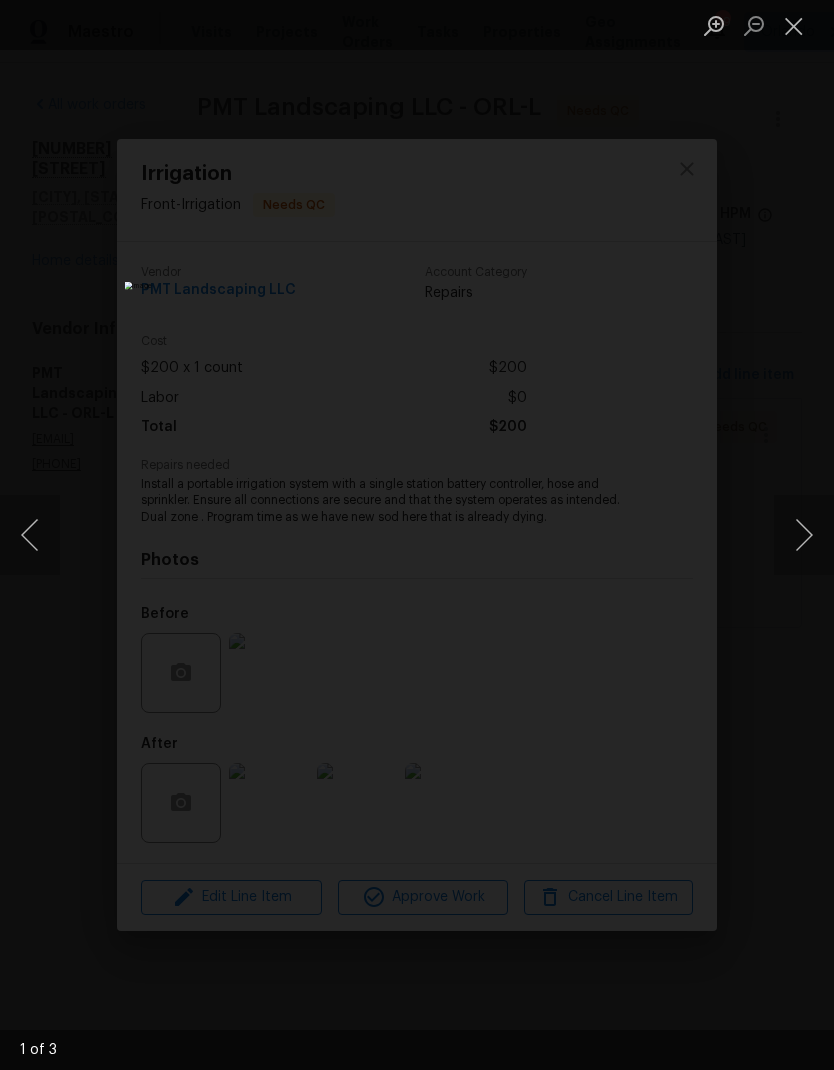click at bounding box center (804, 535) 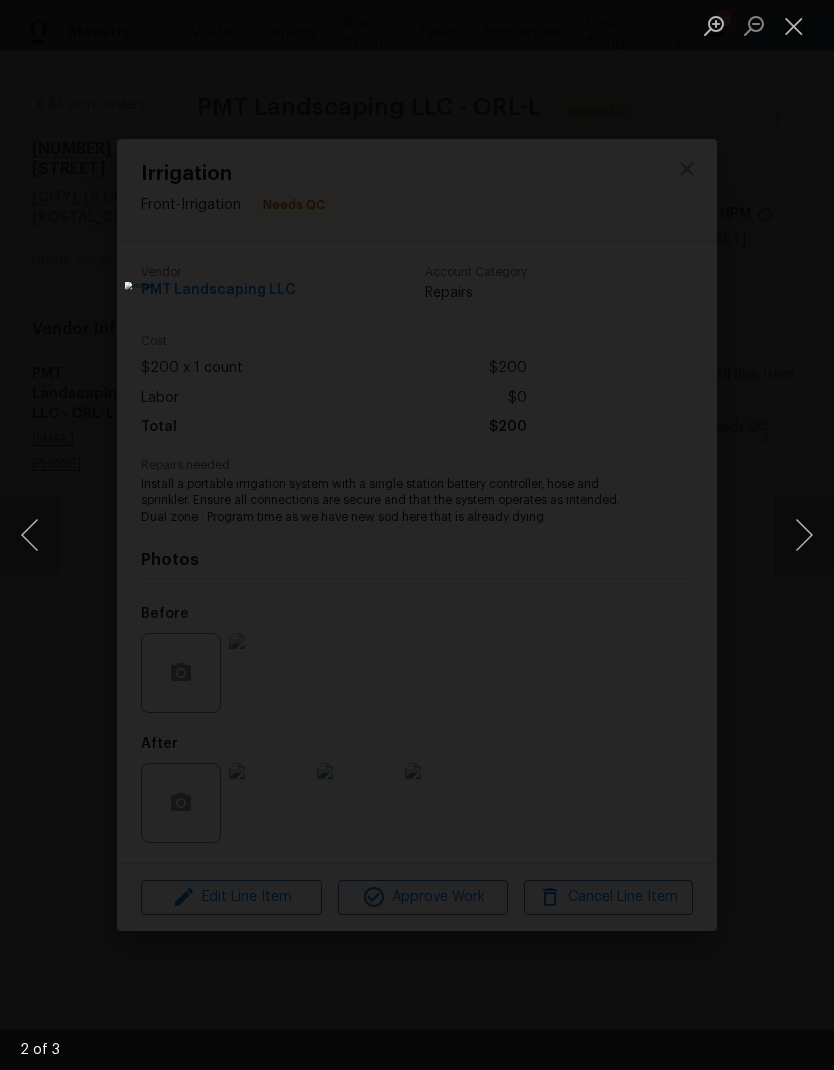 click at bounding box center (804, 535) 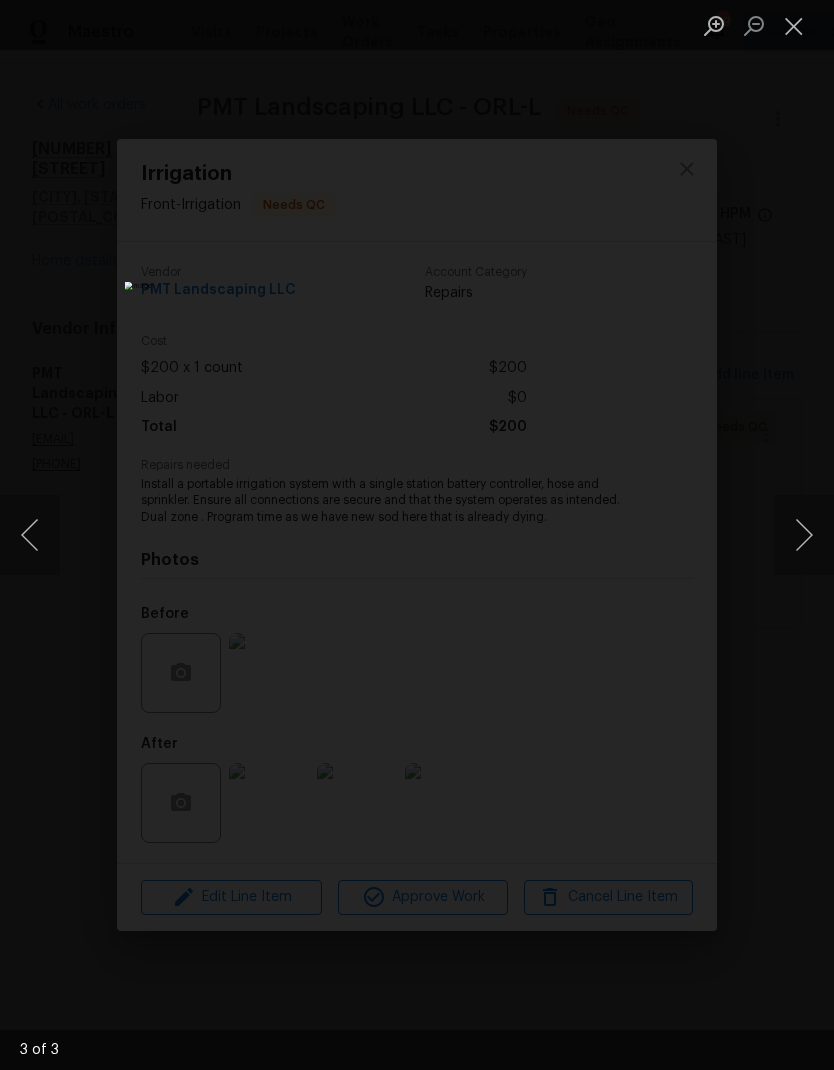 click at bounding box center [804, 535] 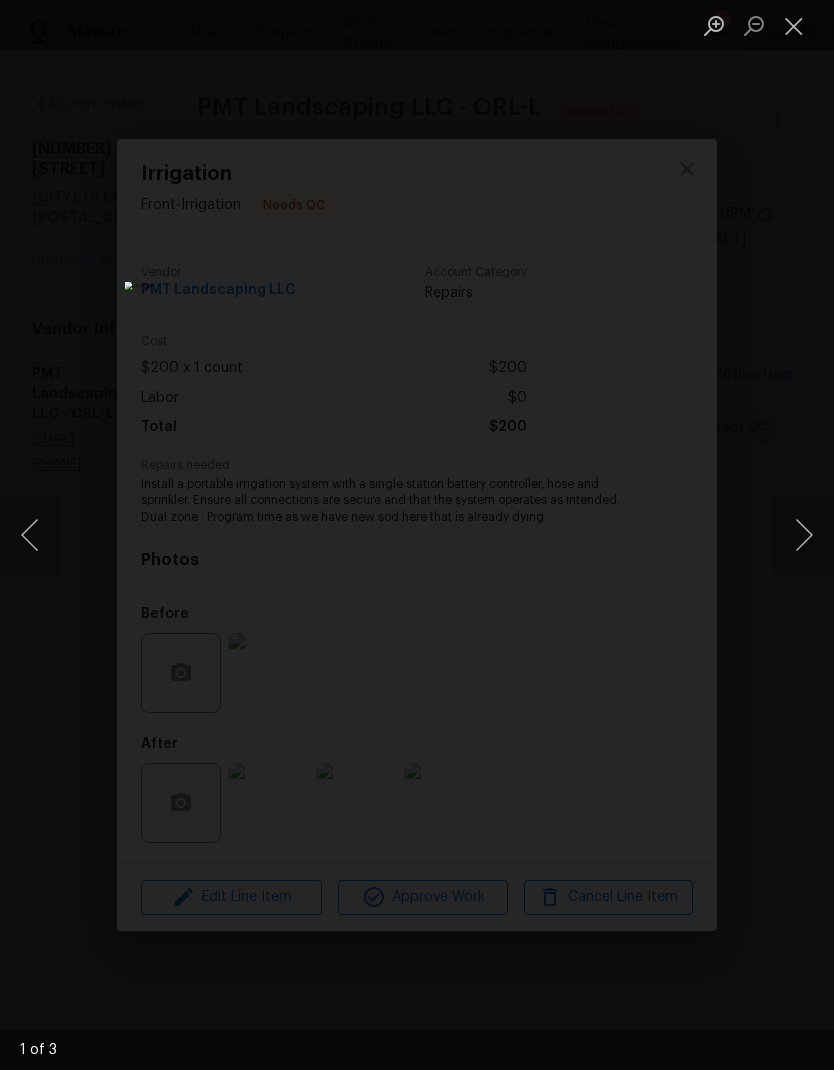 click at bounding box center [794, 25] 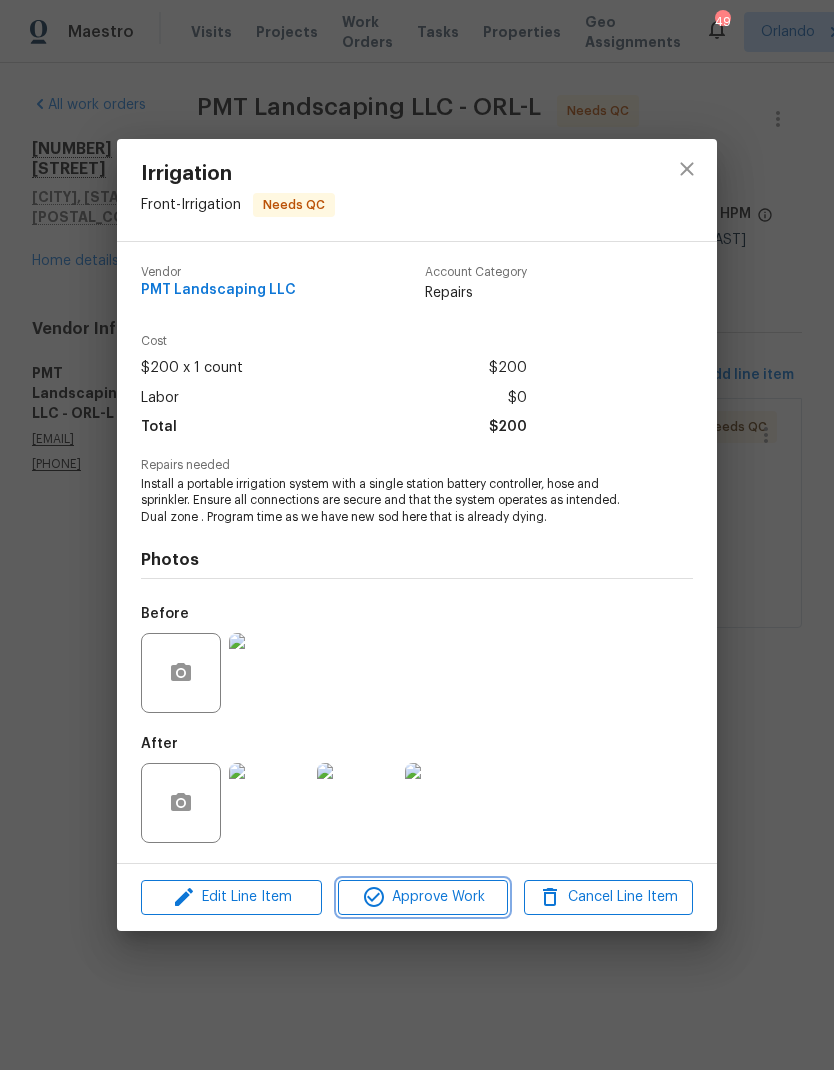 click on "Approve Work" at bounding box center [422, 897] 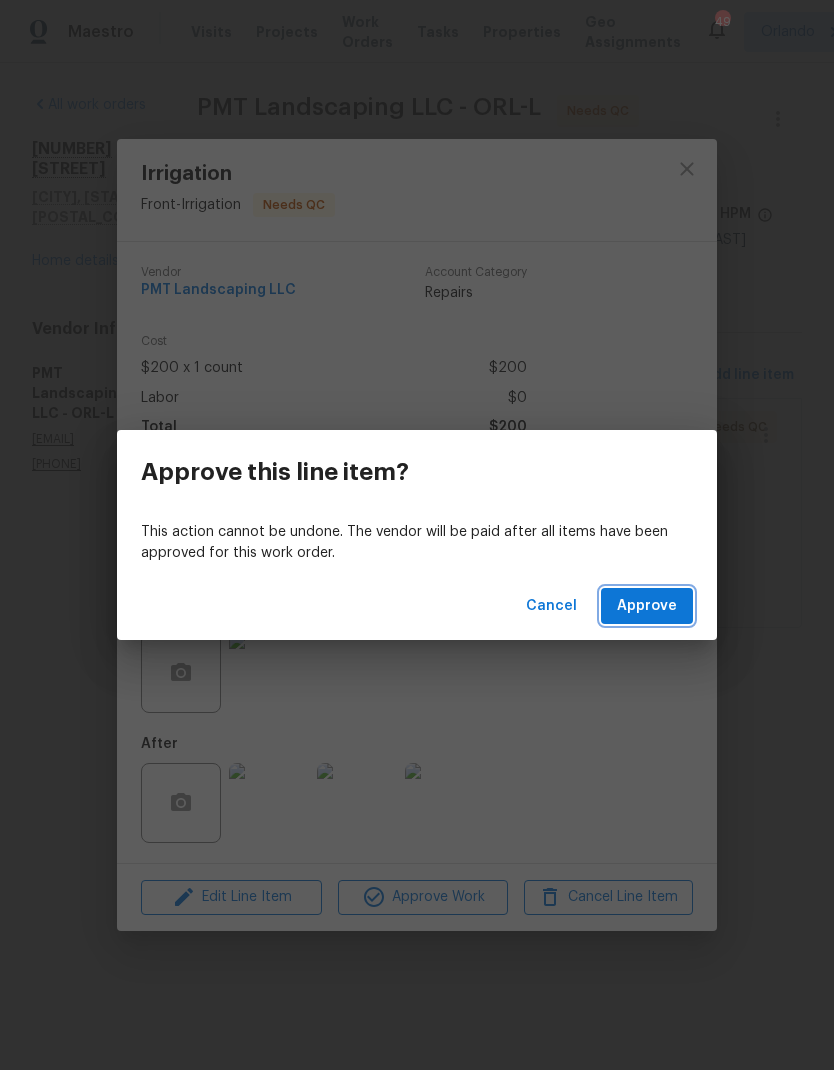 click on "Approve" at bounding box center [647, 606] 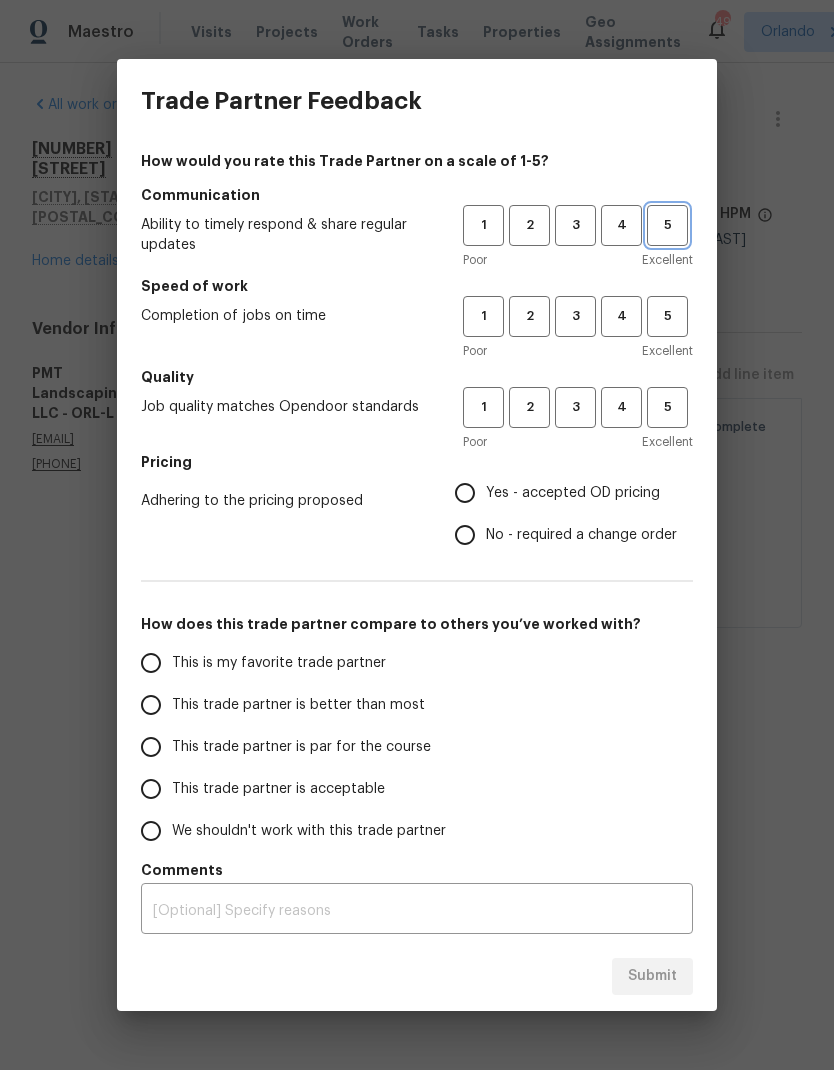 click on "5" at bounding box center (667, 225) 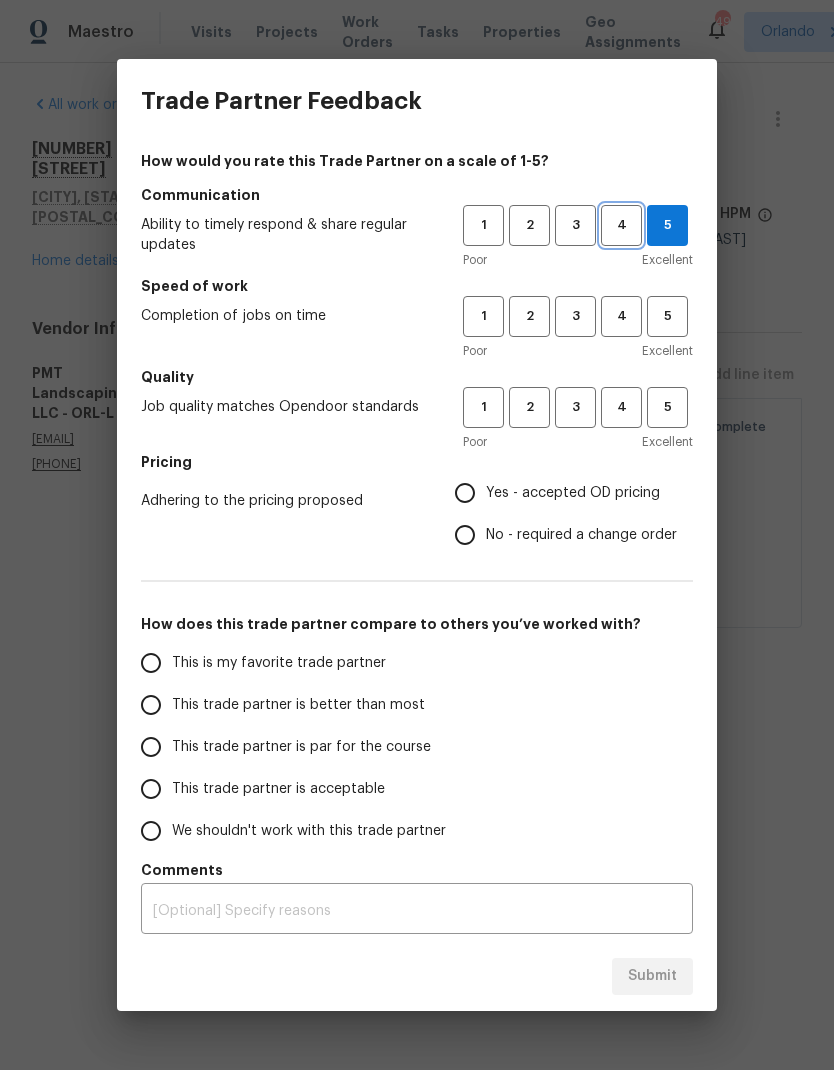 click on "4" at bounding box center [621, 225] 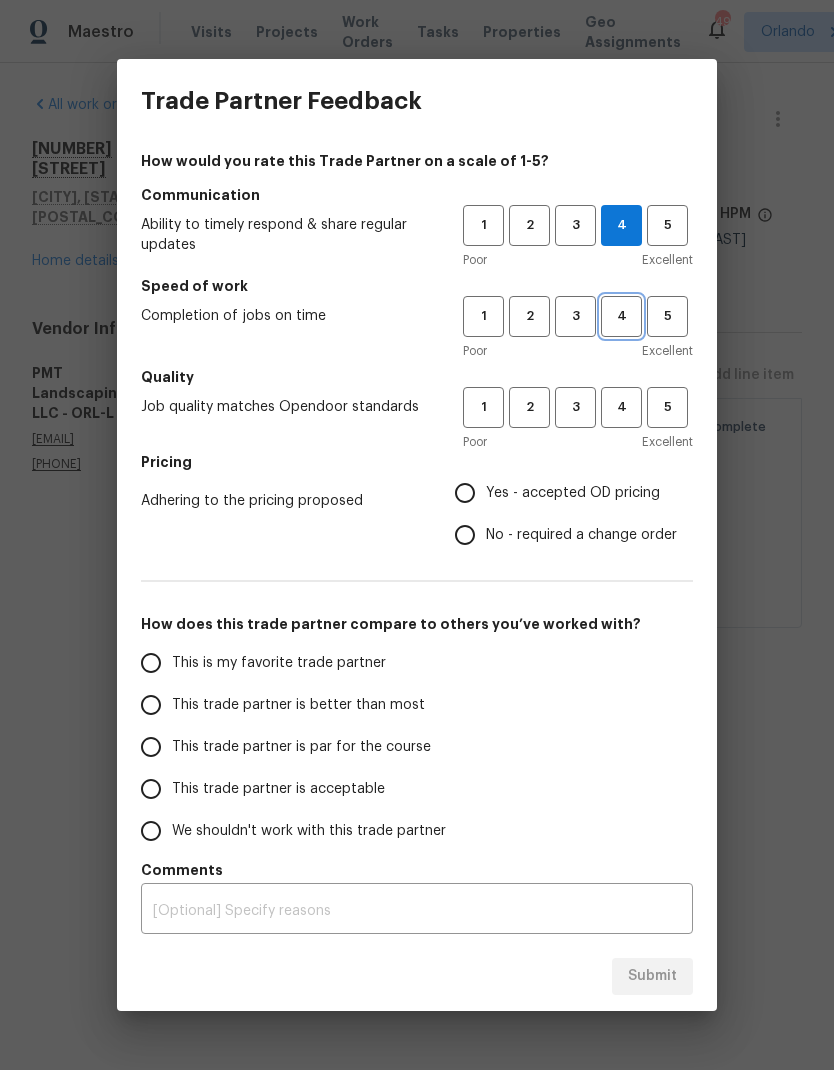 click on "4" at bounding box center [621, 316] 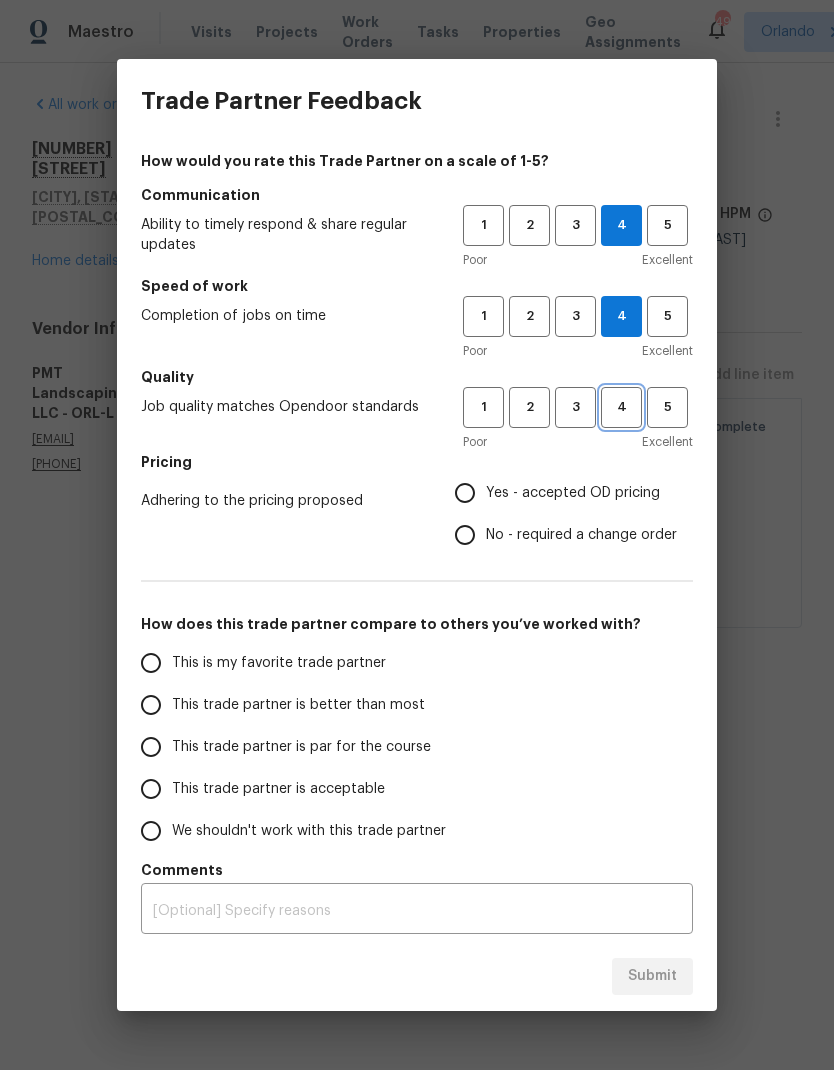 click on "4" at bounding box center [621, 407] 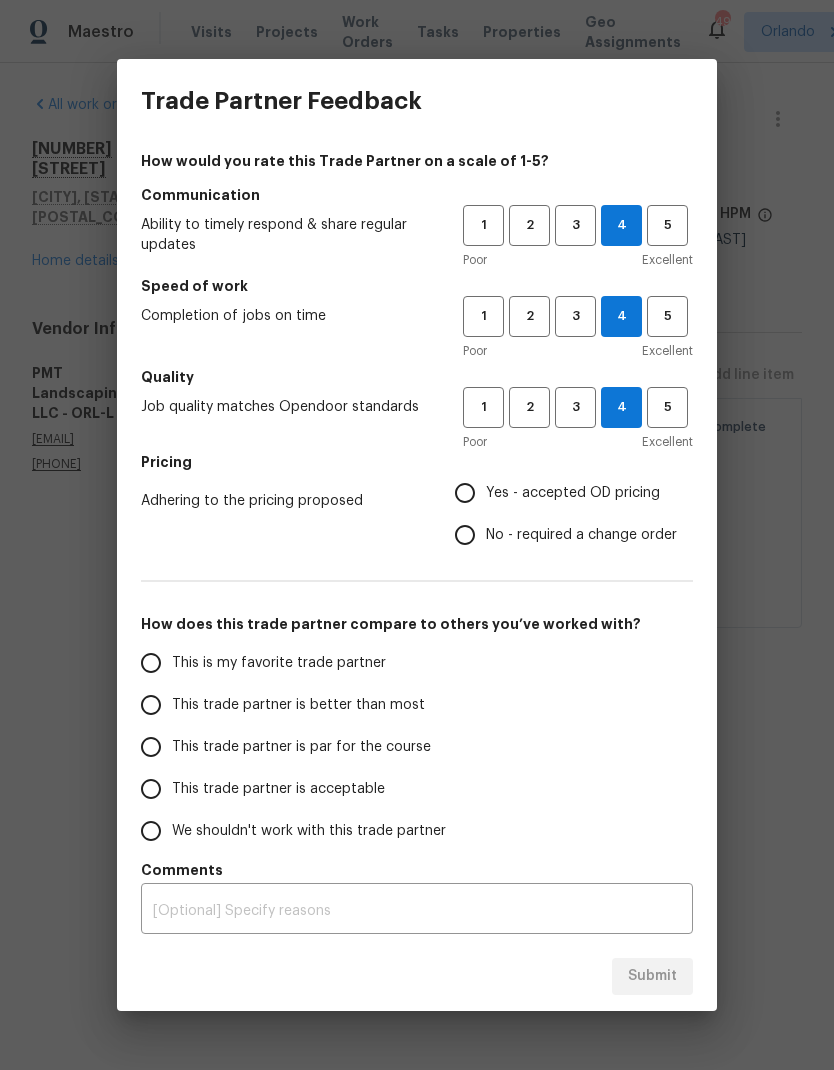 click on "Yes - accepted OD pricing" at bounding box center [573, 493] 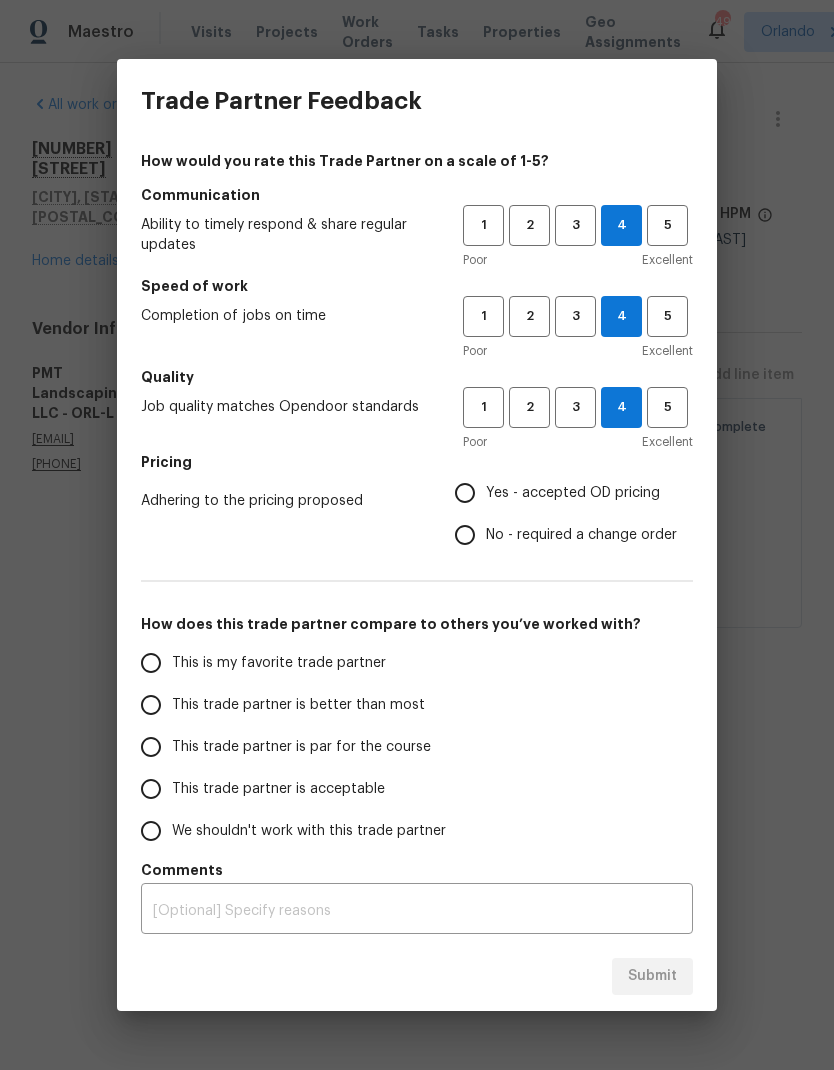 click on "Yes - accepted OD pricing" at bounding box center (465, 493) 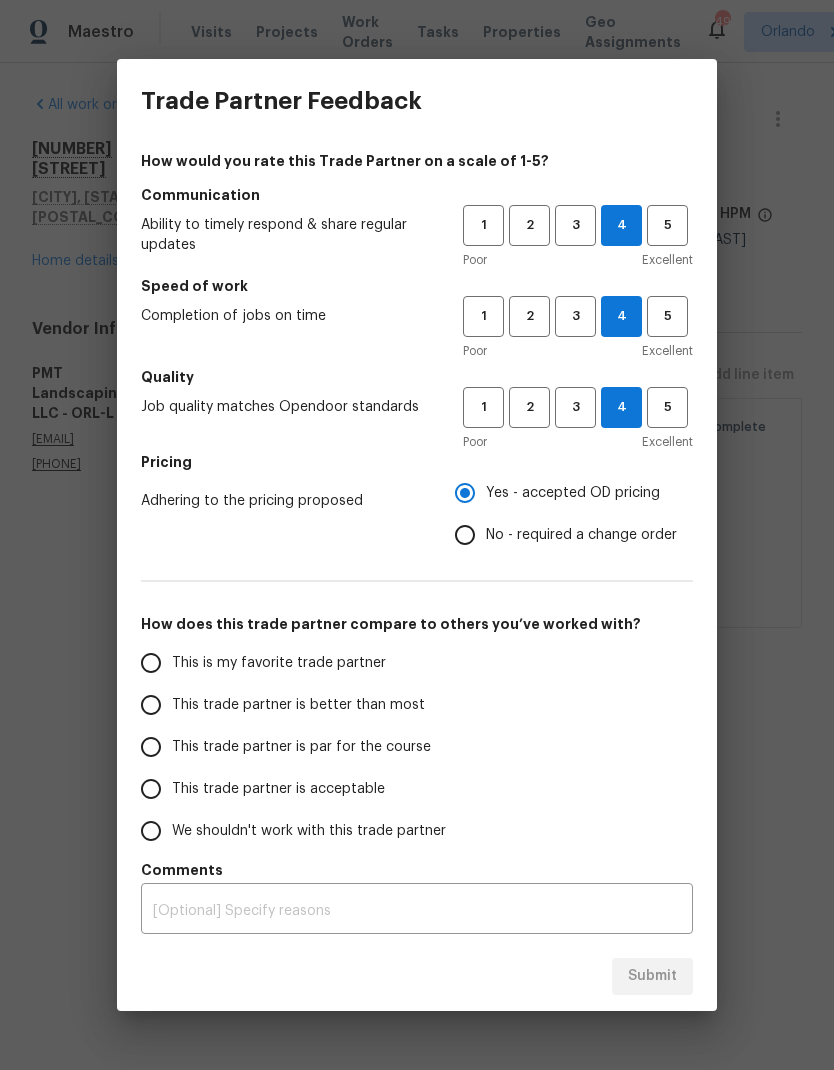 click on "Yes - accepted OD pricing" at bounding box center [465, 493] 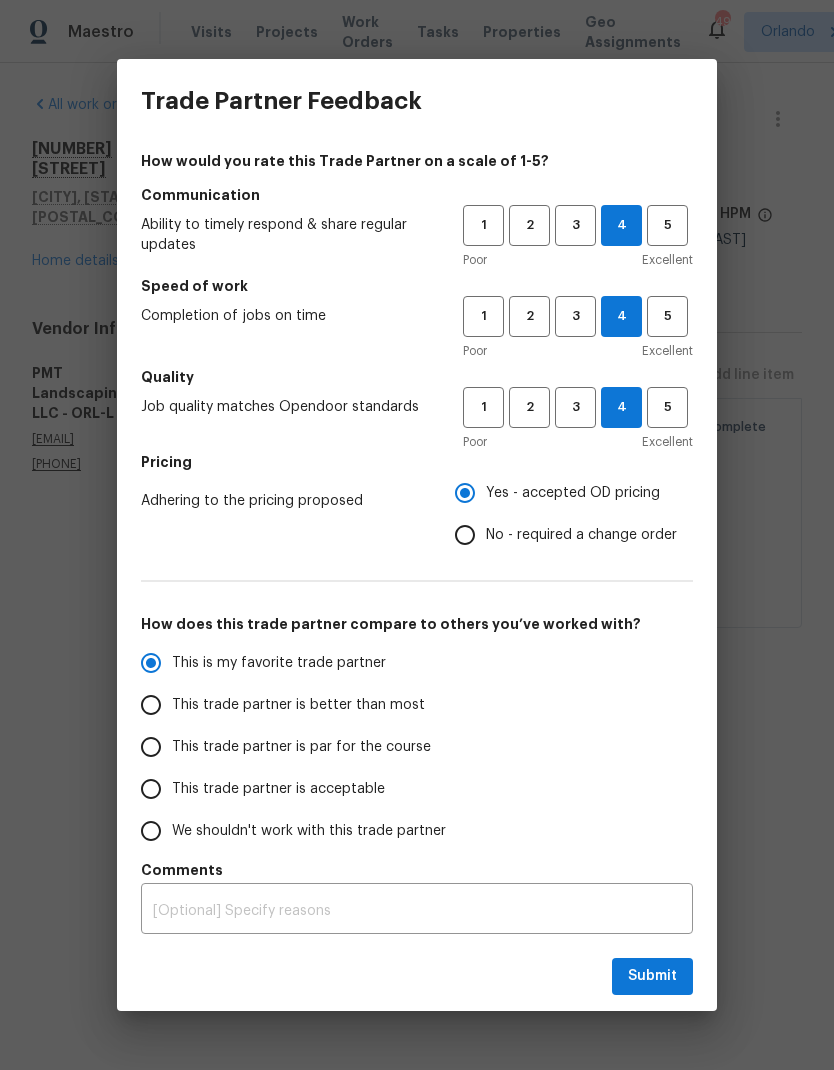 click on "Submit" at bounding box center (417, 976) 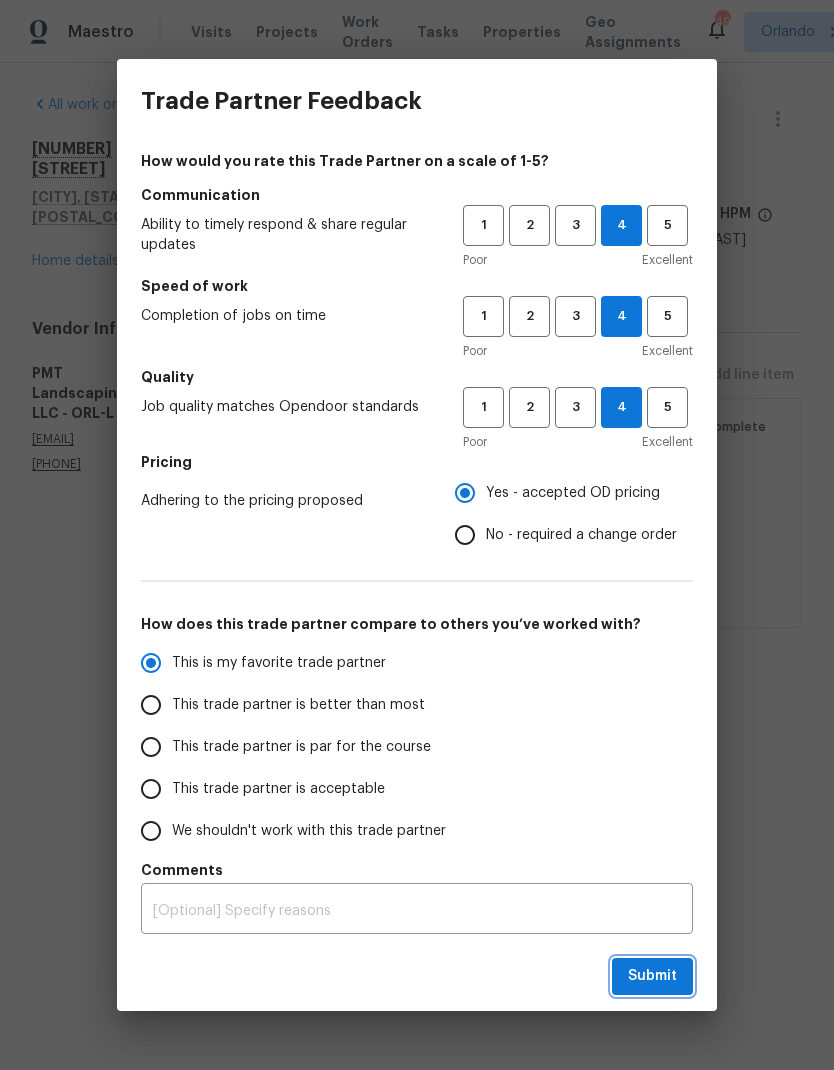 click on "Submit" at bounding box center [652, 976] 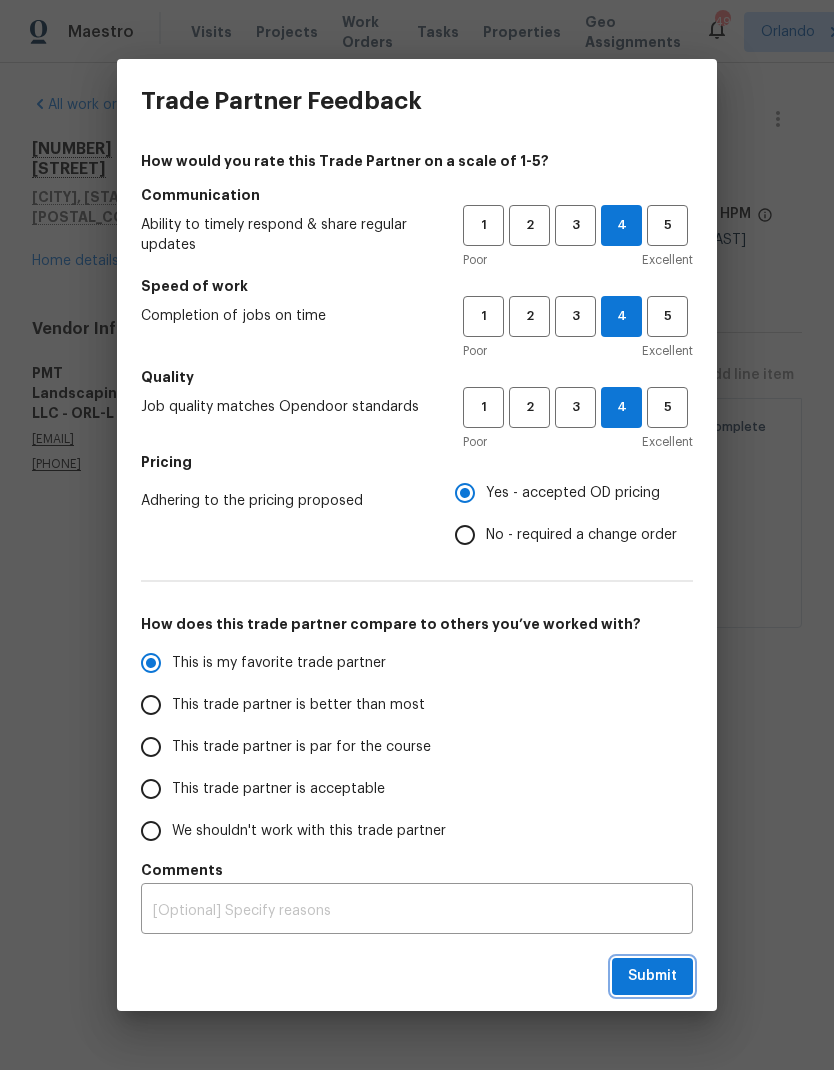 radio on "true" 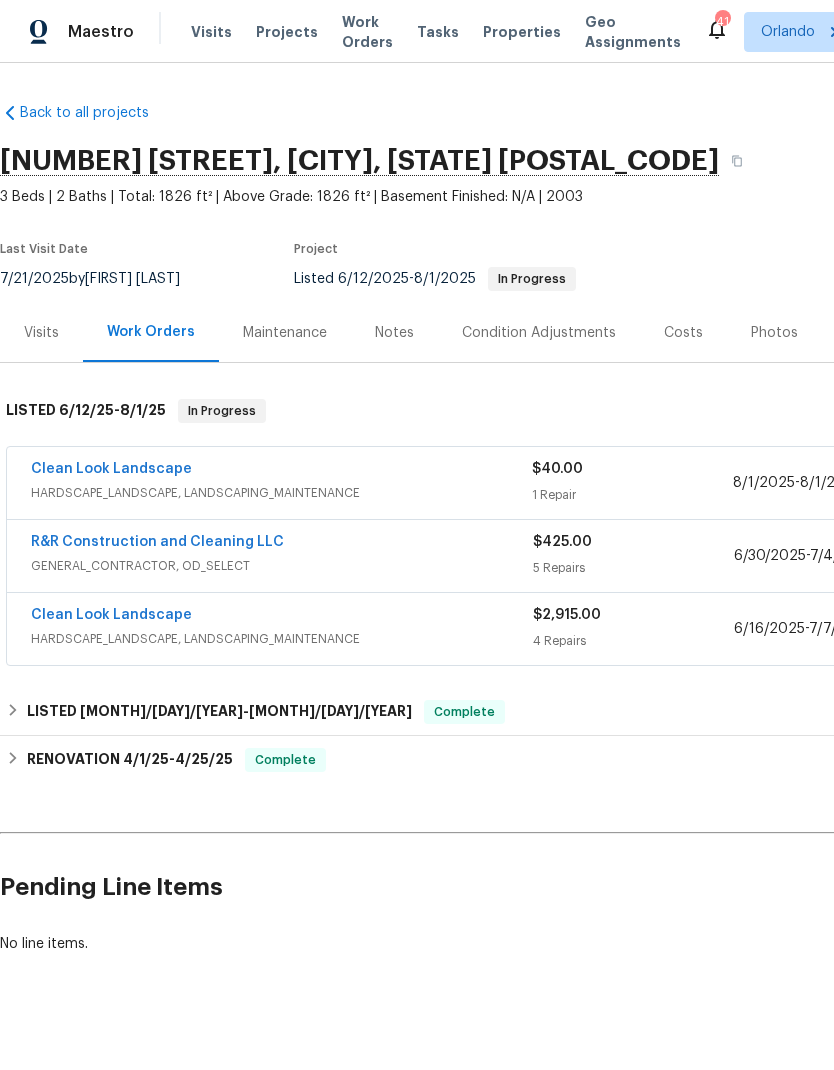 scroll, scrollTop: 0, scrollLeft: 0, axis: both 